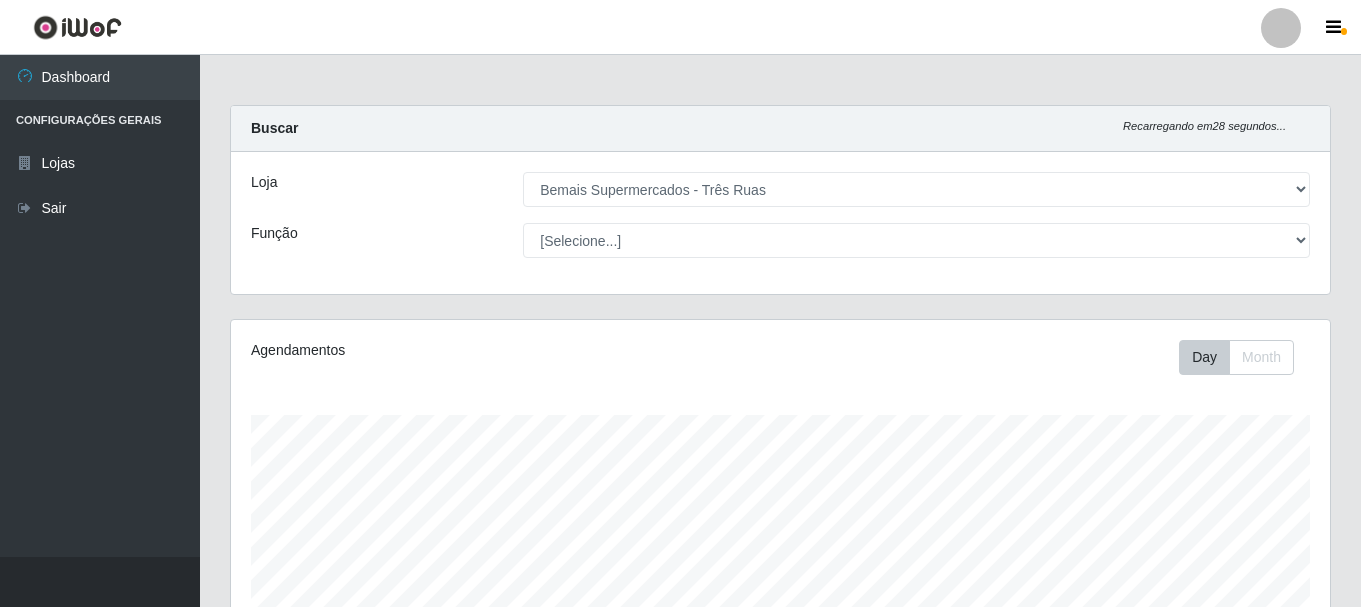 select on "249" 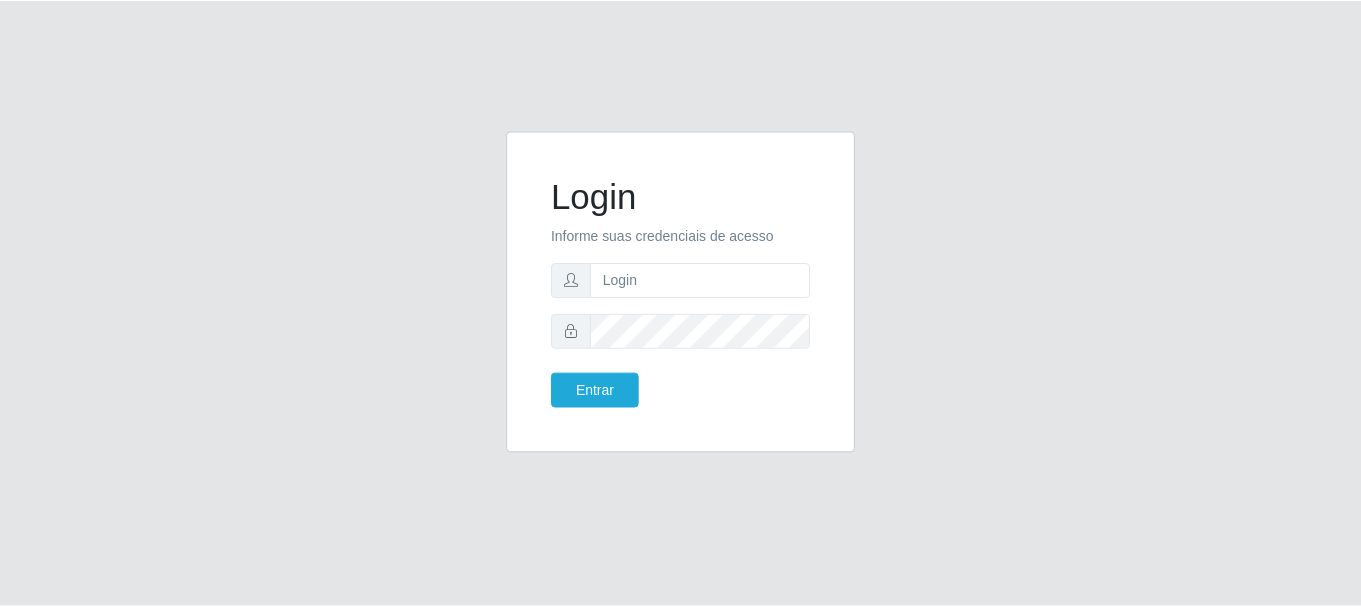 scroll, scrollTop: 0, scrollLeft: 0, axis: both 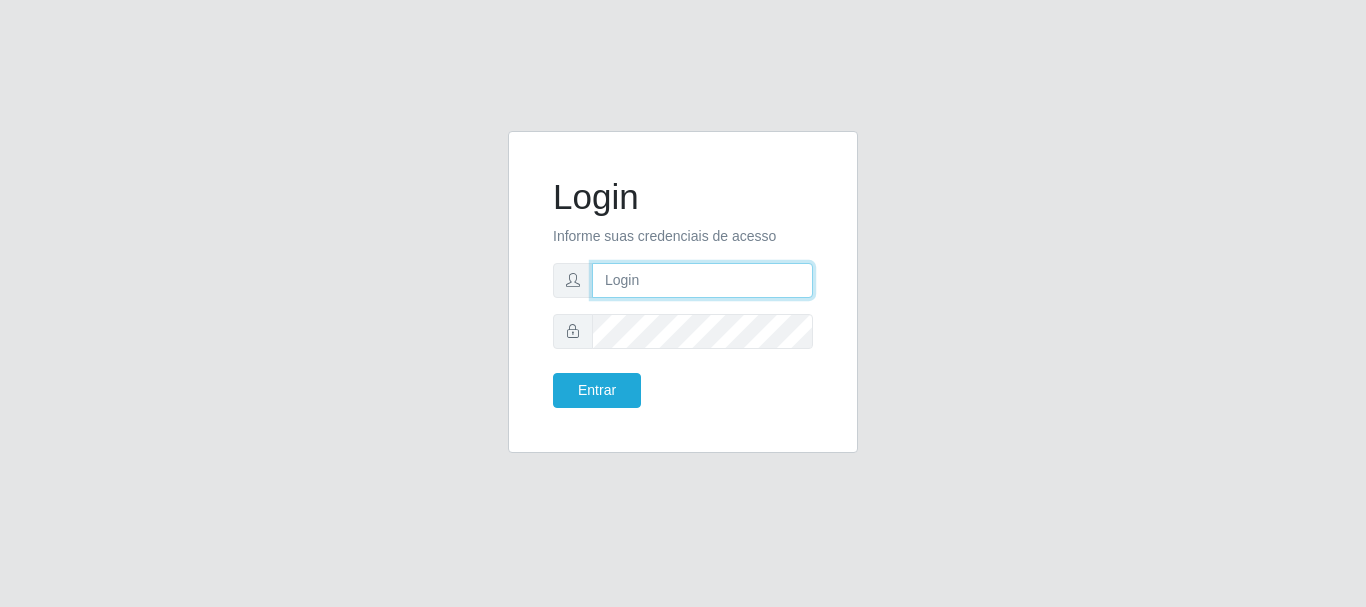 click at bounding box center (702, 280) 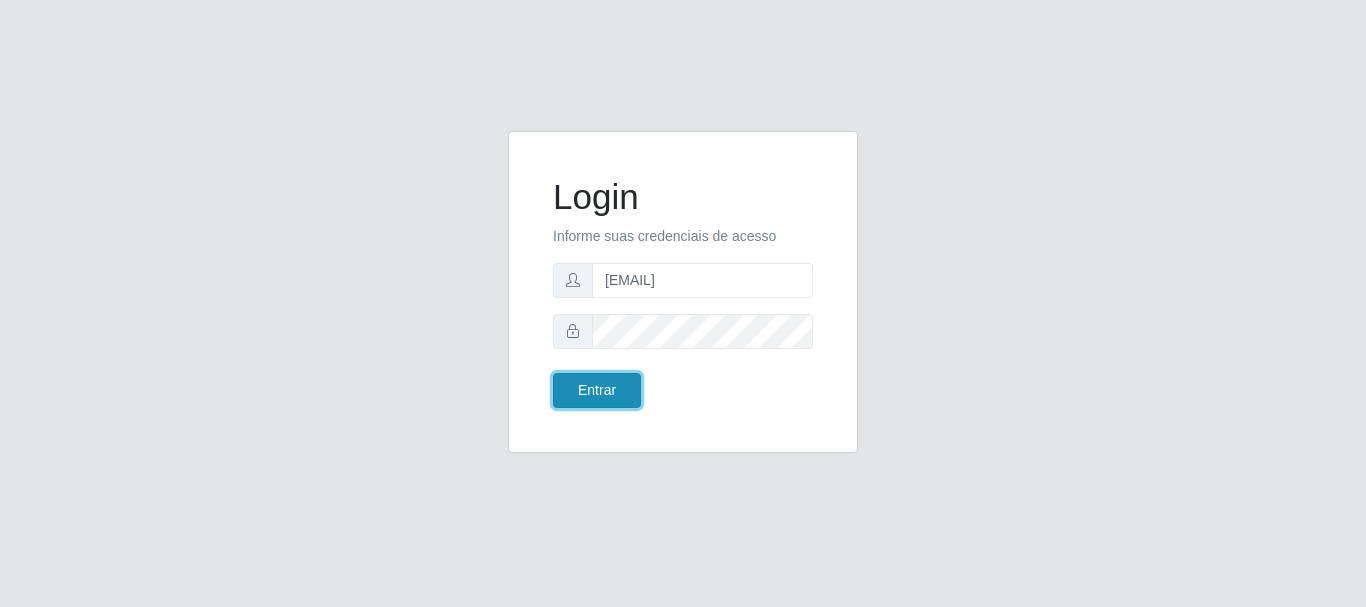 click on "Entrar" at bounding box center [597, 390] 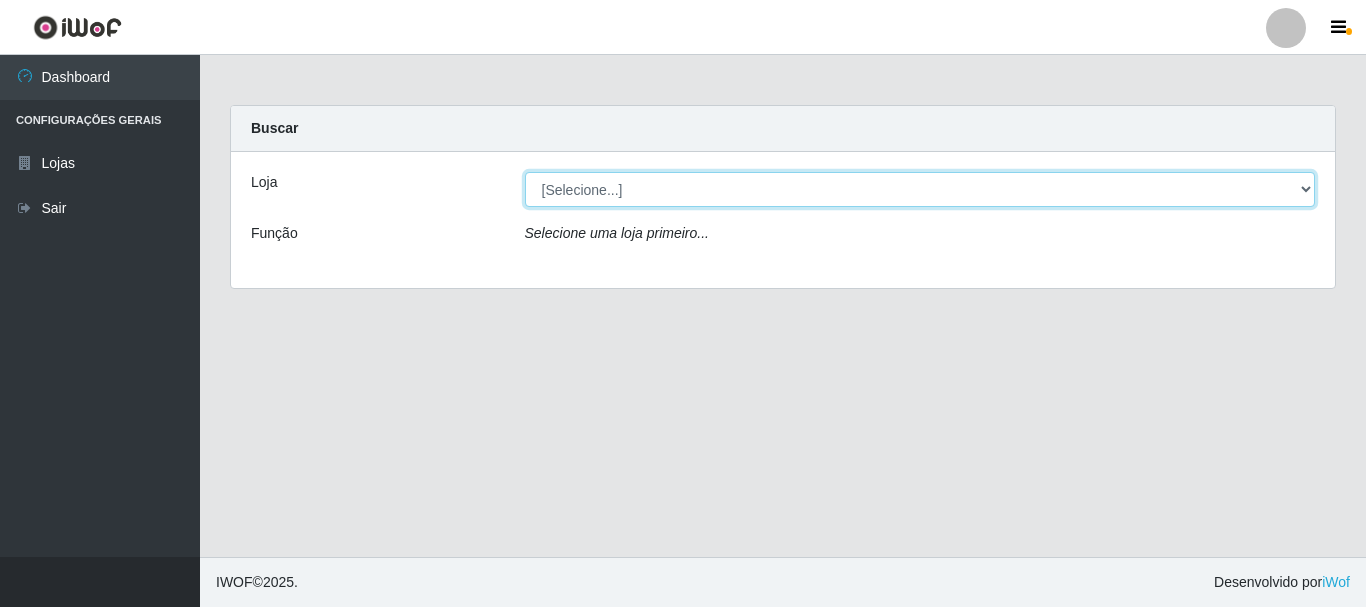 click on "[Selecione...] Bemais Supermercados - Três Ruas" at bounding box center (920, 189) 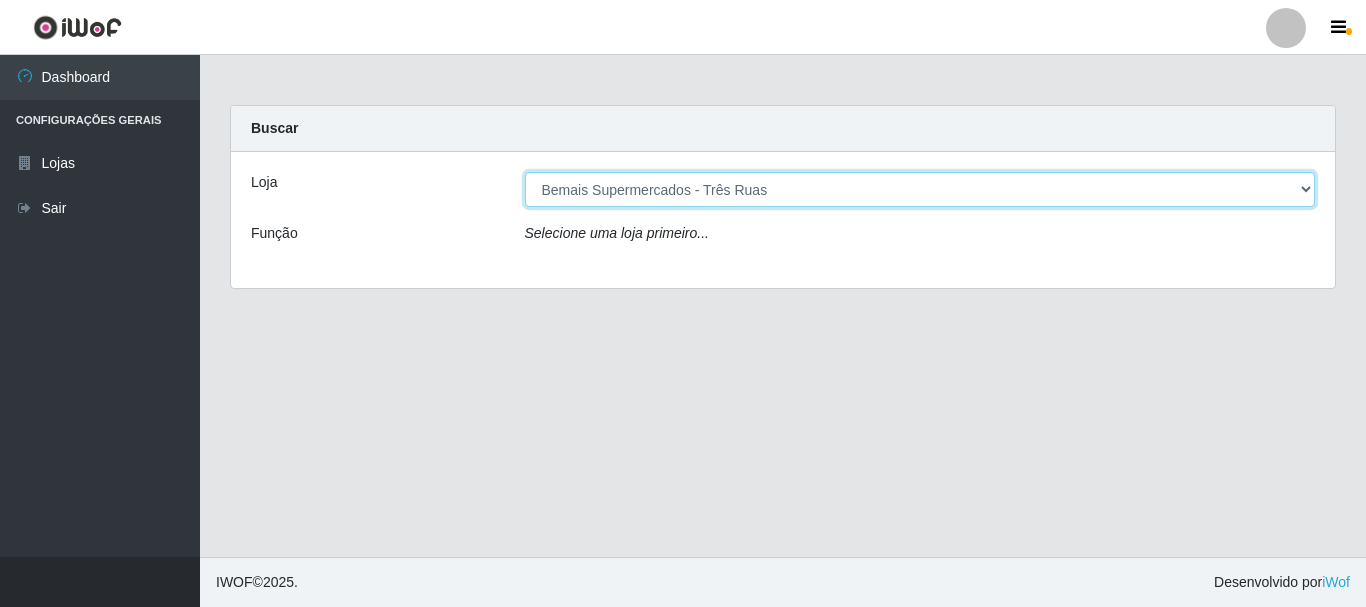 click on "[Selecione...] Bemais Supermercados - Três Ruas" at bounding box center [920, 189] 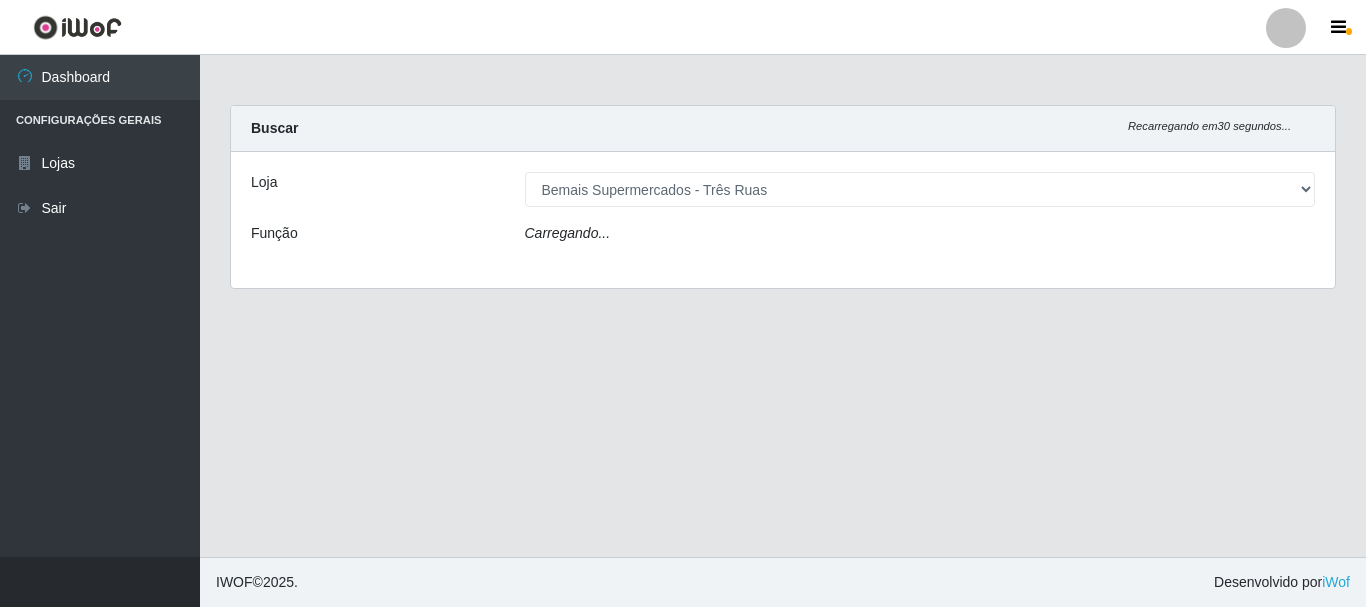 click on "Carregando..." at bounding box center (920, 237) 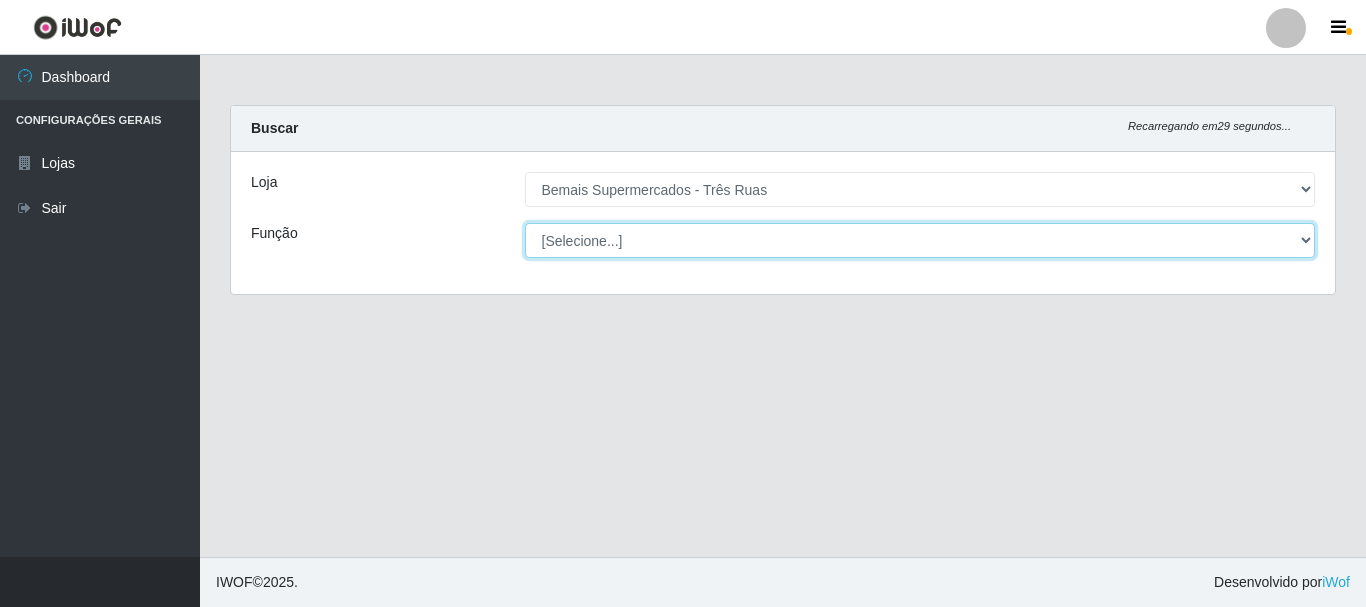 click on "[Selecione...] ASG ASG + ASG ++ Auxiliar de Depósito  Auxiliar de Depósito + Auxiliar de Depósito ++ Auxiliar de Estacionamento Auxiliar de Estacionamento + Auxiliar de Estacionamento ++ Auxiliar de Sushiman Auxiliar de Sushiman+ Auxiliar de Sushiman++ Balconista de Açougue  Balconista de Açougue + Balconista de Açougue ++ Balconista de Frios Balconista de Frios + Balconista de Frios ++ Balconista de Padaria  Balconista de Padaria + Balconista de Padaria ++ Embalador Embalador + Embalador ++ Operador de Caixa Operador de Caixa + Operador de Caixa ++ Repositor  Repositor + Repositor ++ Repositor de Hortifruti Repositor de Hortifruti + Repositor de Hortifruti ++" at bounding box center (920, 240) 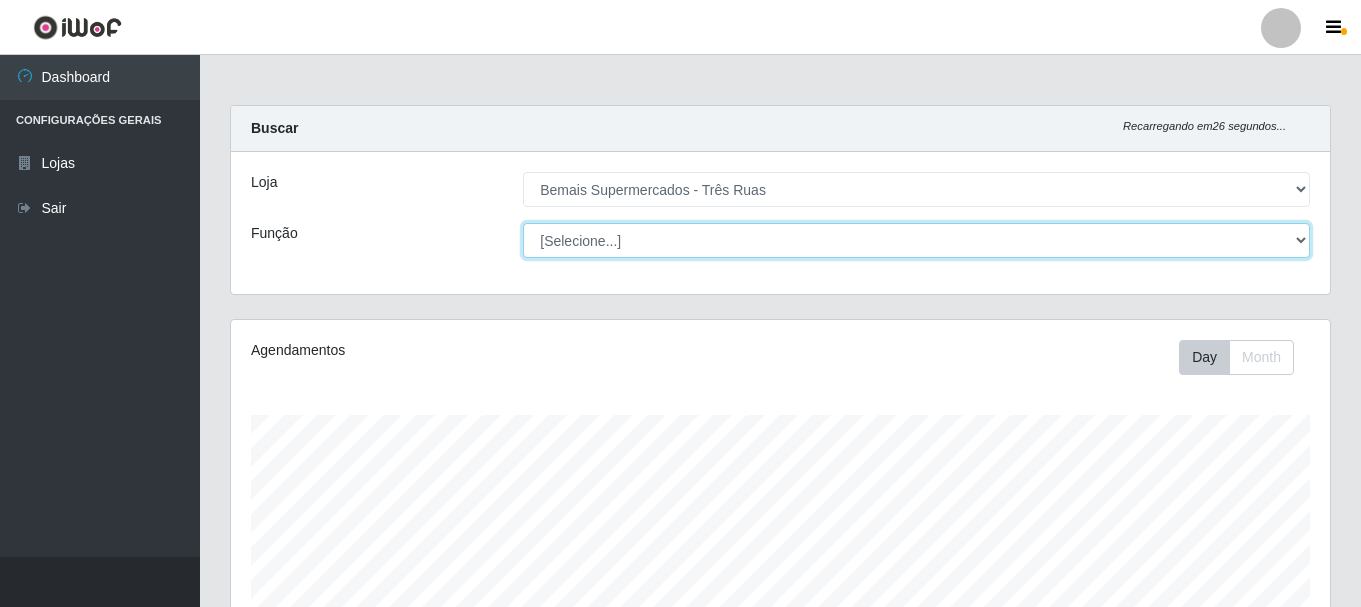scroll, scrollTop: 999585, scrollLeft: 998901, axis: both 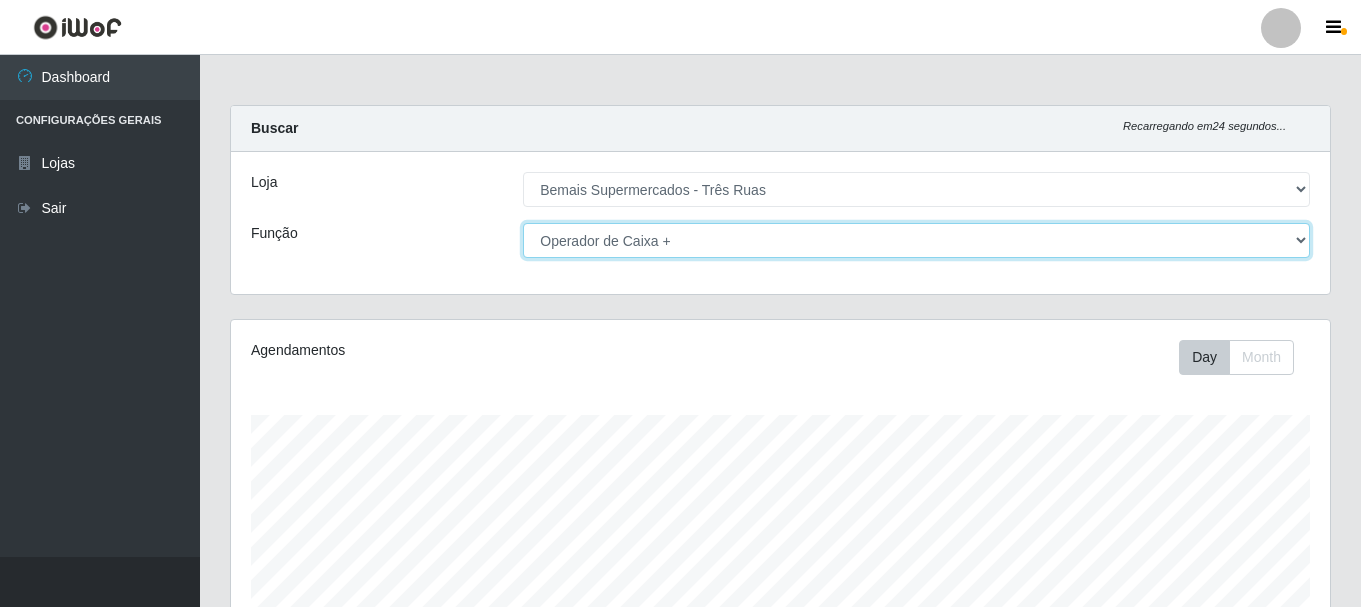 click on "[Selecione...] ASG ASG + ASG ++ Auxiliar de Depósito  Auxiliar de Depósito + Auxiliar de Depósito ++ Auxiliar de Estacionamento Auxiliar de Estacionamento + Auxiliar de Estacionamento ++ Auxiliar de Sushiman Auxiliar de Sushiman+ Auxiliar de Sushiman++ Balconista de Açougue  Balconista de Açougue + Balconista de Açougue ++ Balconista de Frios Balconista de Frios + Balconista de Frios ++ Balconista de Padaria  Balconista de Padaria + Balconista de Padaria ++ Embalador Embalador + Embalador ++ Operador de Caixa Operador de Caixa + Operador de Caixa ++ Repositor  Repositor + Repositor ++ Repositor de Hortifruti Repositor de Hortifruti + Repositor de Hortifruti ++" at bounding box center [916, 240] 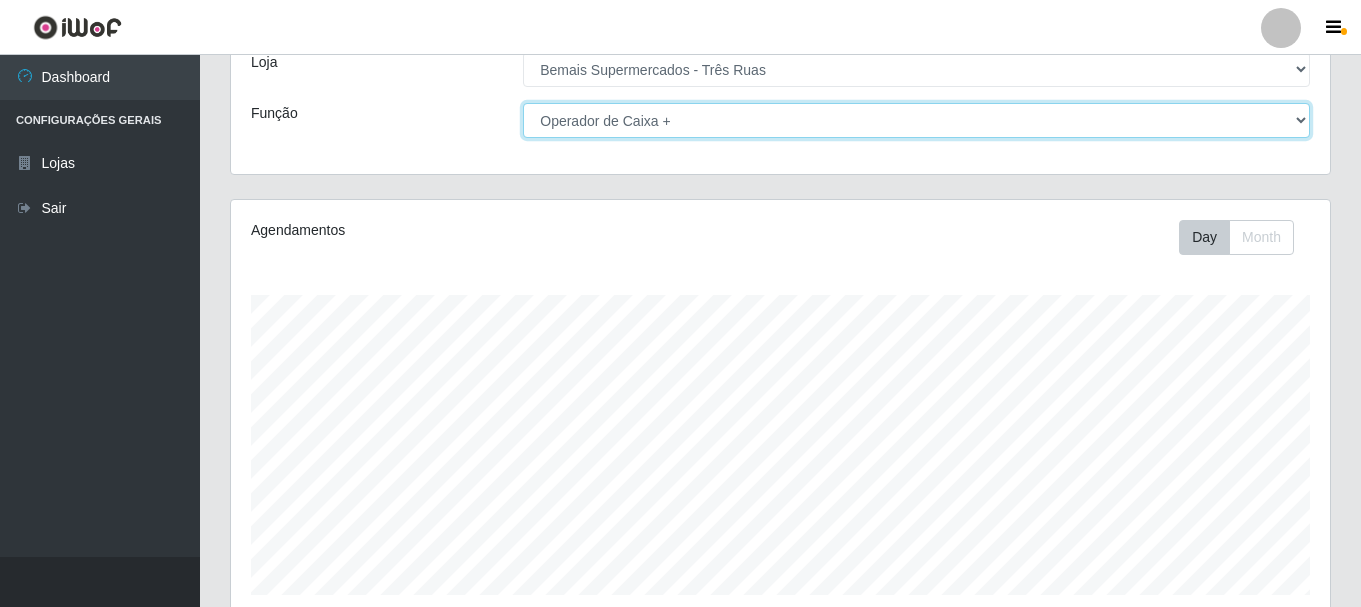 scroll, scrollTop: 365, scrollLeft: 0, axis: vertical 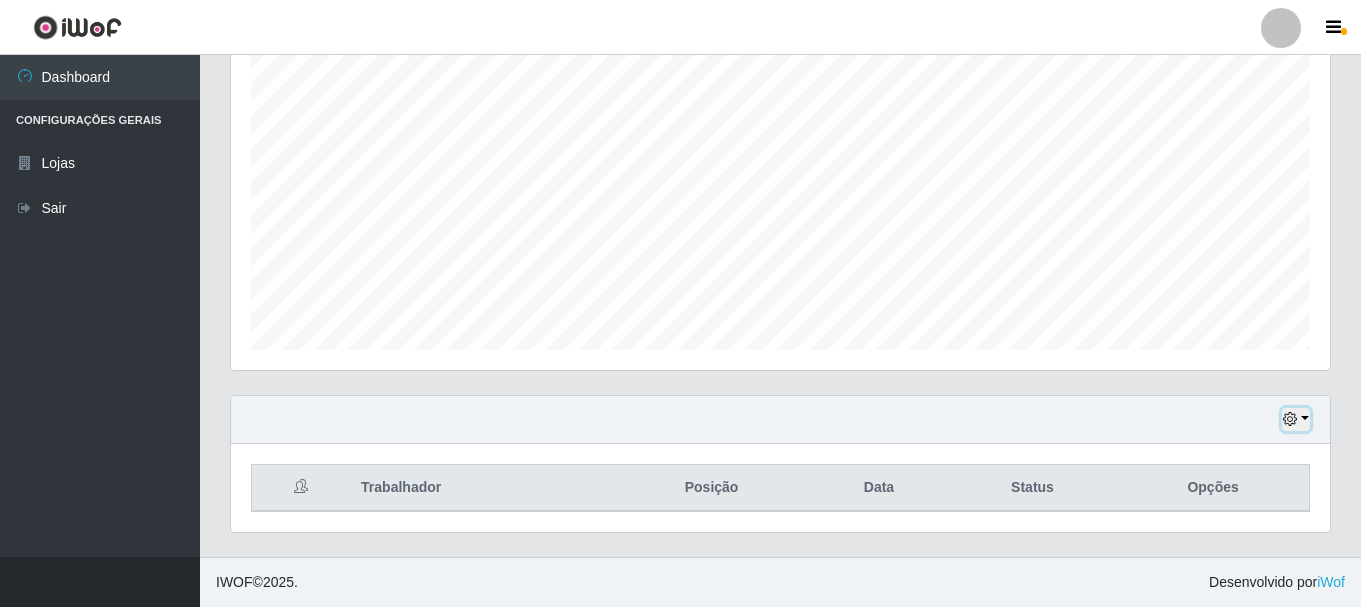 click at bounding box center (1296, 419) 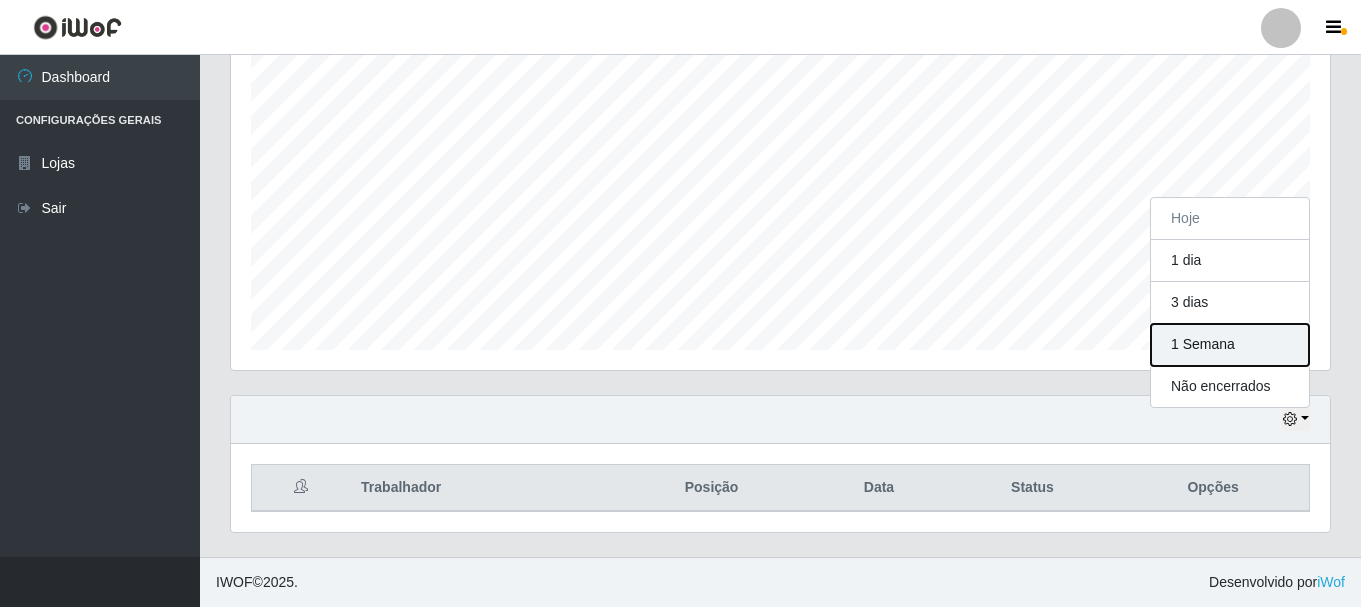 click on "1 Semana" at bounding box center [1230, 345] 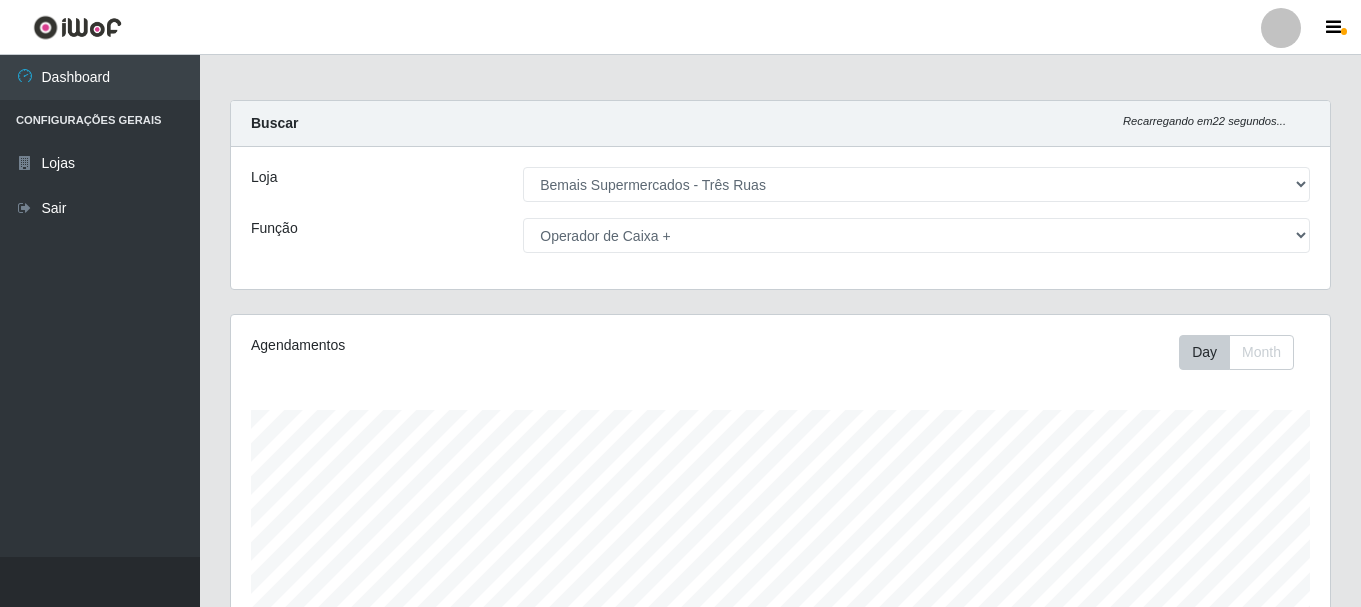 scroll, scrollTop: 0, scrollLeft: 0, axis: both 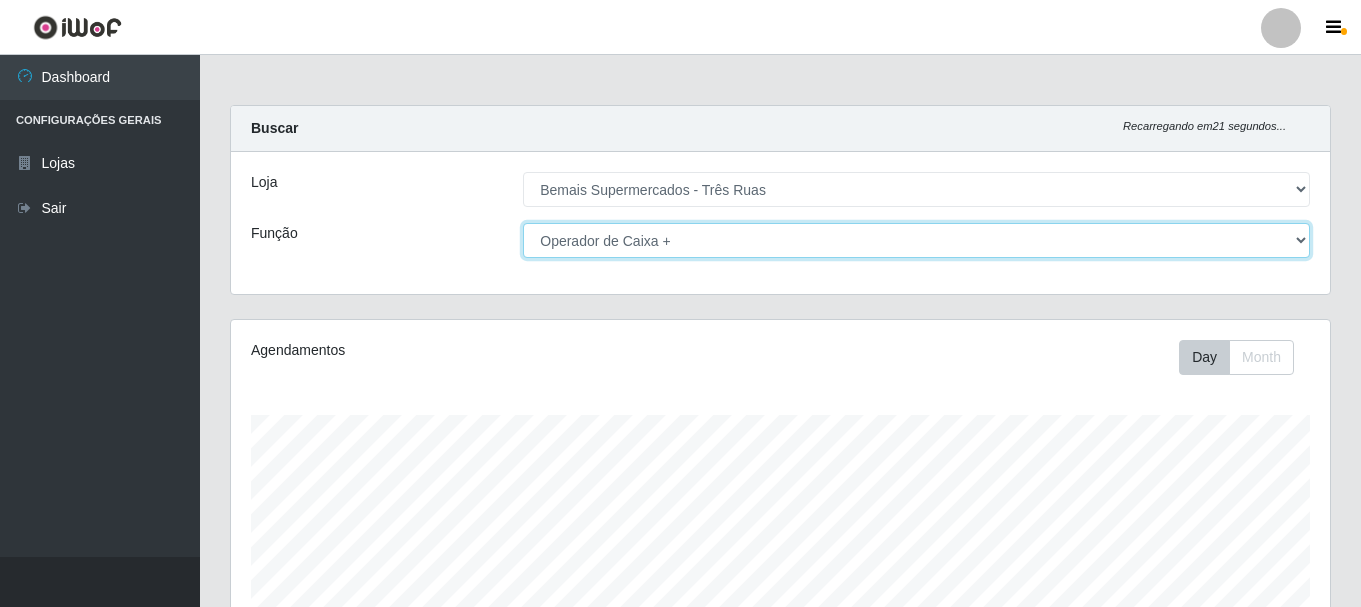click on "[Selecione...] ASG ASG + ASG ++ Auxiliar de Depósito  Auxiliar de Depósito + Auxiliar de Depósito ++ Auxiliar de Estacionamento Auxiliar de Estacionamento + Auxiliar de Estacionamento ++ Auxiliar de Sushiman Auxiliar de Sushiman+ Auxiliar de Sushiman++ Balconista de Açougue  Balconista de Açougue + Balconista de Açougue ++ Balconista de Frios Balconista de Frios + Balconista de Frios ++ Balconista de Padaria  Balconista de Padaria + Balconista de Padaria ++ Embalador Embalador + Embalador ++ Operador de Caixa Operador de Caixa + Operador de Caixa ++ Repositor  Repositor + Repositor ++ Repositor de Hortifruti Repositor de Hortifruti + Repositor de Hortifruti ++" at bounding box center [916, 240] 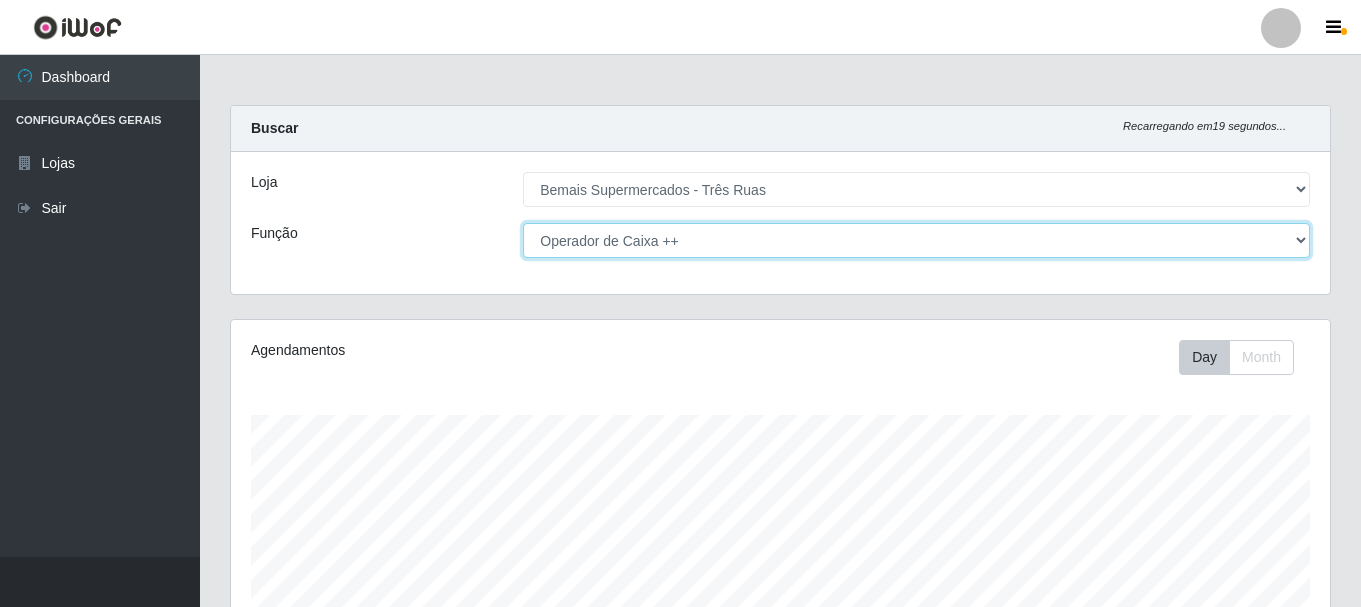 click on "[Selecione...] ASG ASG + ASG ++ Auxiliar de Depósito  Auxiliar de Depósito + Auxiliar de Depósito ++ Auxiliar de Estacionamento Auxiliar de Estacionamento + Auxiliar de Estacionamento ++ Auxiliar de Sushiman Auxiliar de Sushiman+ Auxiliar de Sushiman++ Balconista de Açougue  Balconista de Açougue + Balconista de Açougue ++ Balconista de Frios Balconista de Frios + Balconista de Frios ++ Balconista de Padaria  Balconista de Padaria + Balconista de Padaria ++ Embalador Embalador + Embalador ++ Operador de Caixa Operador de Caixa + Operador de Caixa ++ Repositor  Repositor + Repositor ++ Repositor de Hortifruti Repositor de Hortifruti + Repositor de Hortifruti ++" at bounding box center [916, 240] 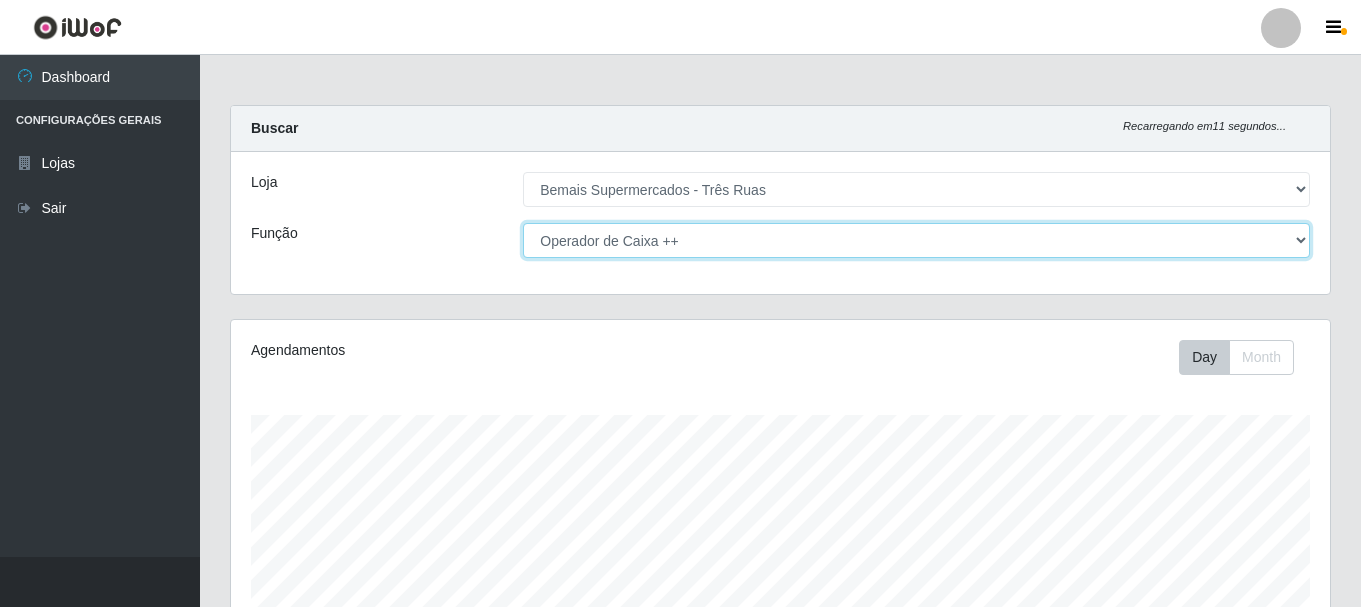 scroll, scrollTop: 365, scrollLeft: 0, axis: vertical 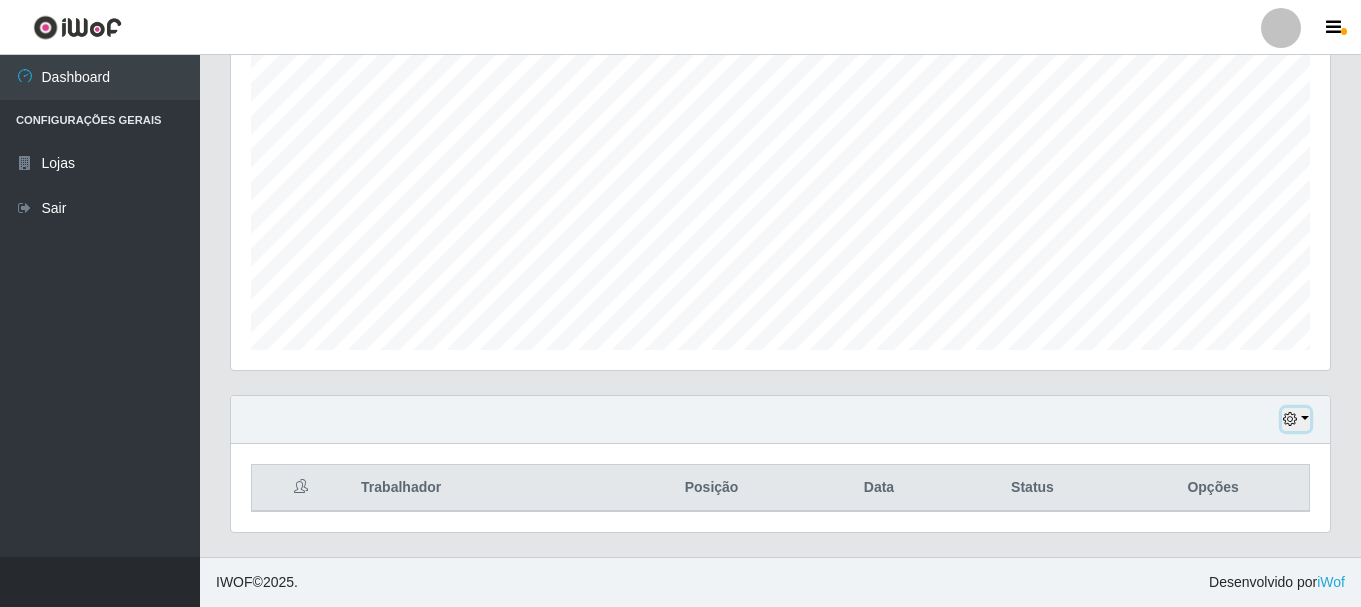 click at bounding box center [1290, 419] 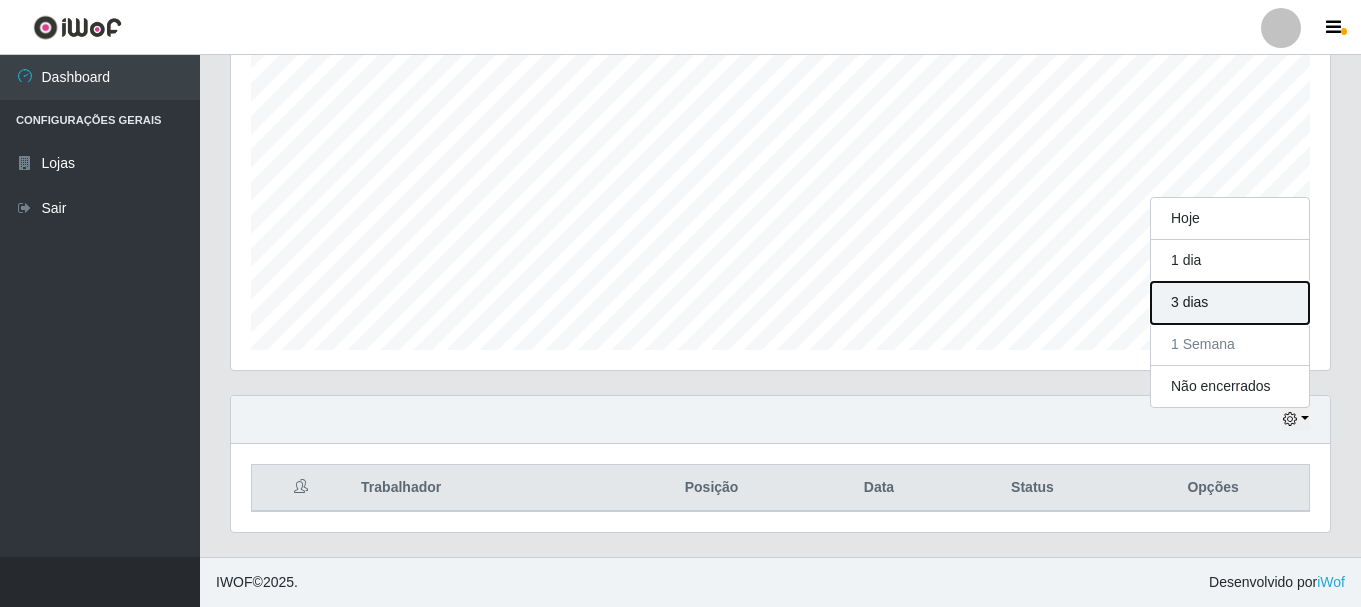 click on "3 dias" at bounding box center [1230, 303] 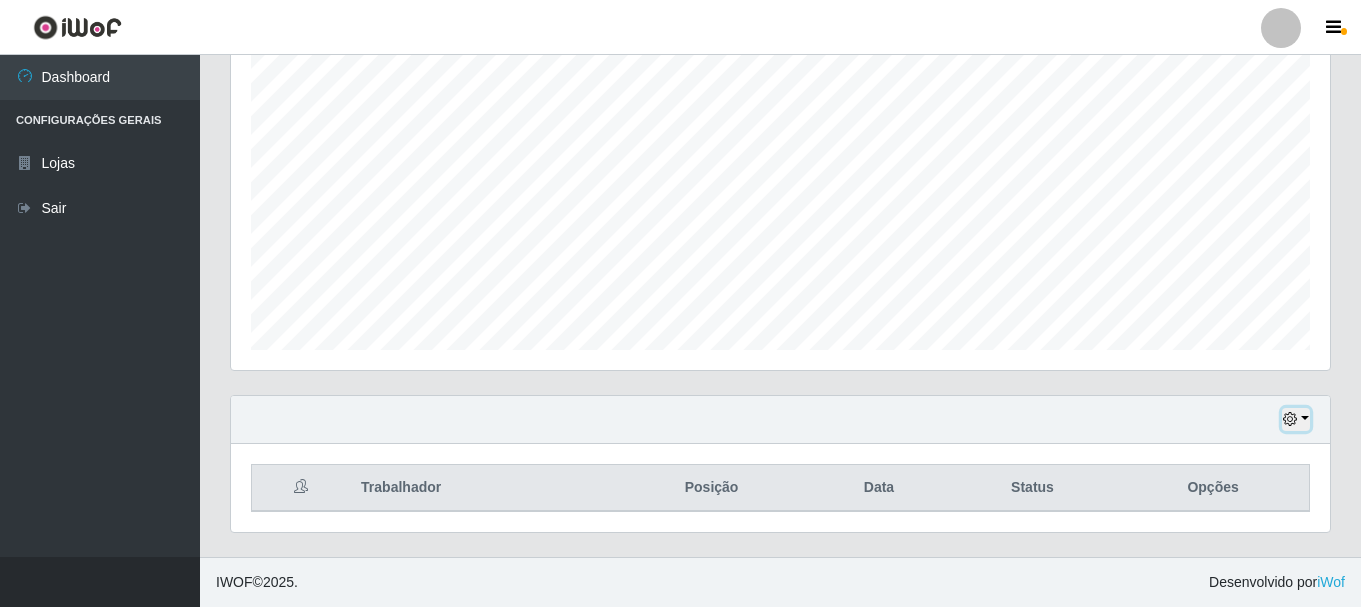 click at bounding box center (1296, 419) 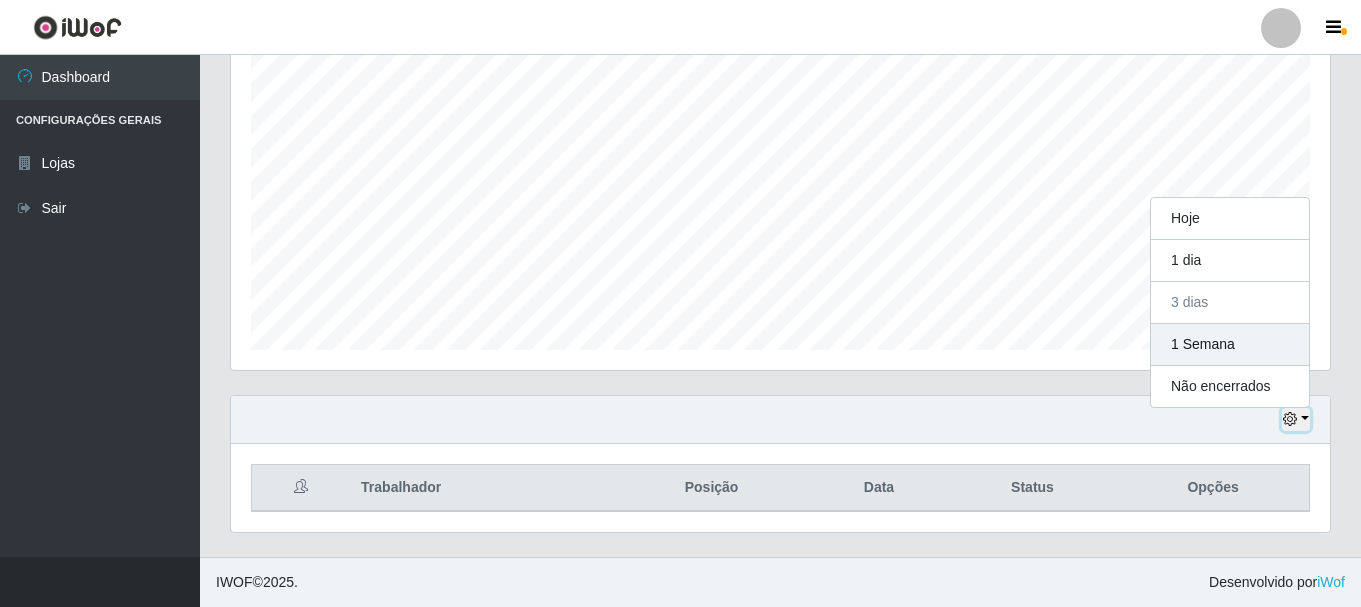 scroll, scrollTop: 415, scrollLeft: 1099, axis: both 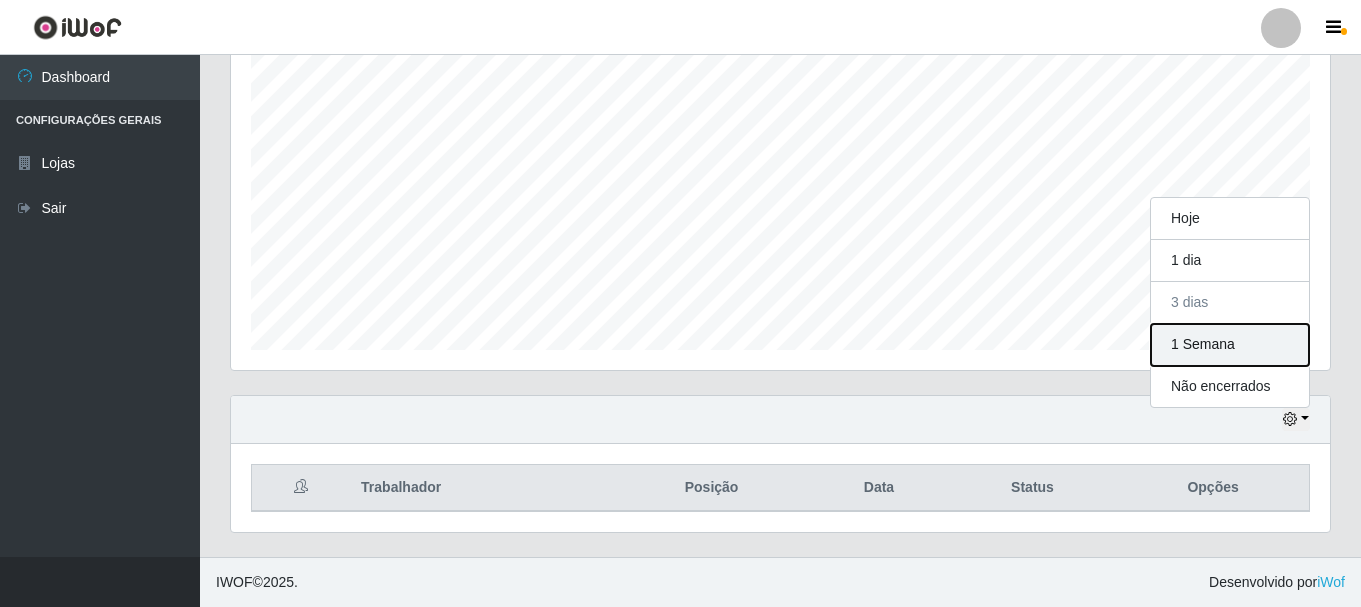 click on "1 Semana" at bounding box center [1230, 345] 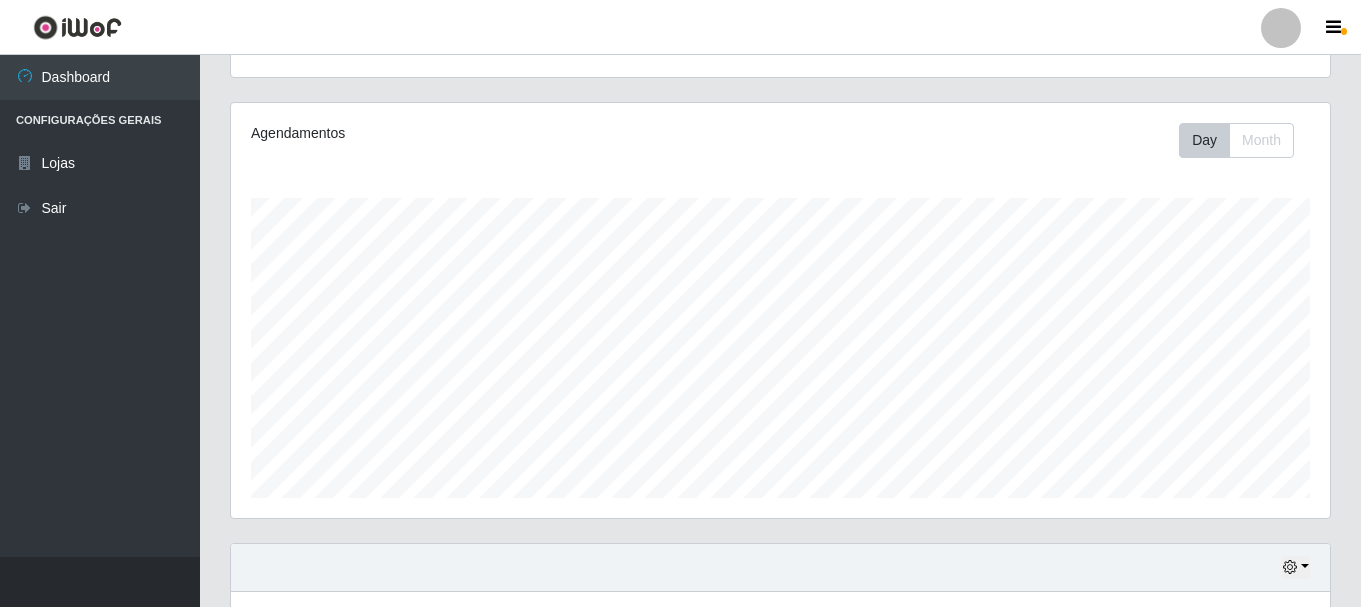 scroll, scrollTop: 65, scrollLeft: 0, axis: vertical 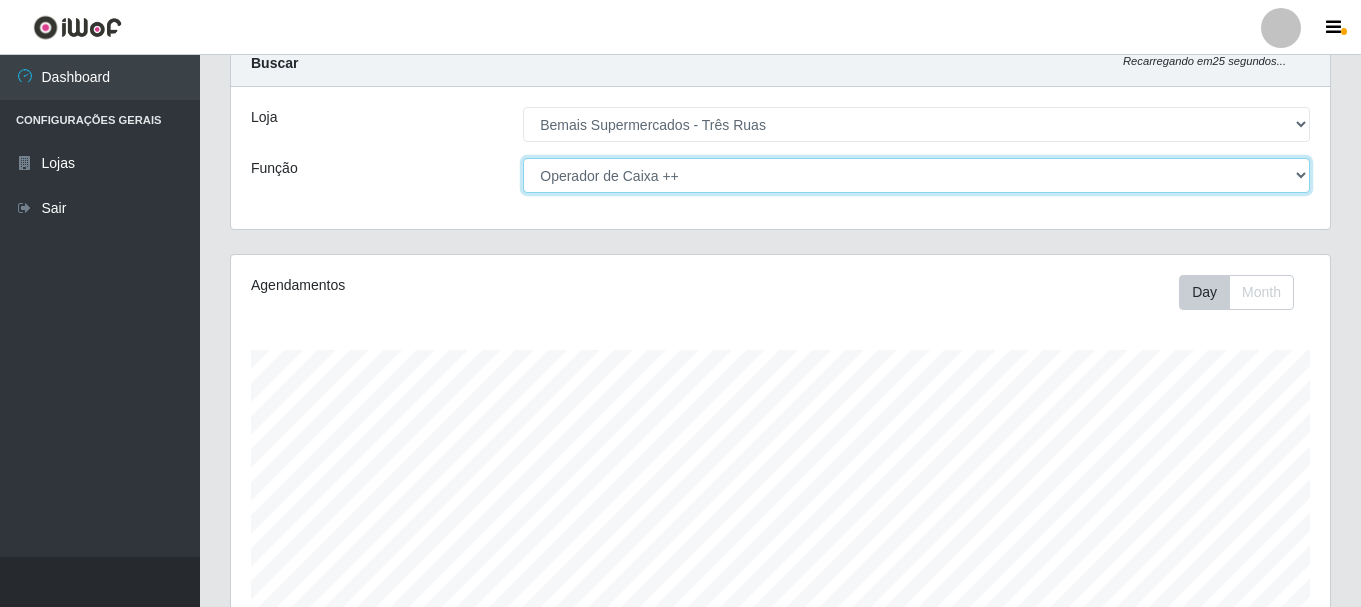 click on "[Selecione...] ASG ASG + ASG ++ Auxiliar de Depósito  Auxiliar de Depósito + Auxiliar de Depósito ++ Auxiliar de Estacionamento Auxiliar de Estacionamento + Auxiliar de Estacionamento ++ Auxiliar de Sushiman Auxiliar de Sushiman+ Auxiliar de Sushiman++ Balconista de Açougue  Balconista de Açougue + Balconista de Açougue ++ Balconista de Frios Balconista de Frios + Balconista de Frios ++ Balconista de Padaria  Balconista de Padaria + Balconista de Padaria ++ Embalador Embalador + Embalador ++ Operador de Caixa Operador de Caixa + Operador de Caixa ++ Repositor  Repositor + Repositor ++ Repositor de Hortifruti Repositor de Hortifruti + Repositor de Hortifruti ++" at bounding box center [916, 175] 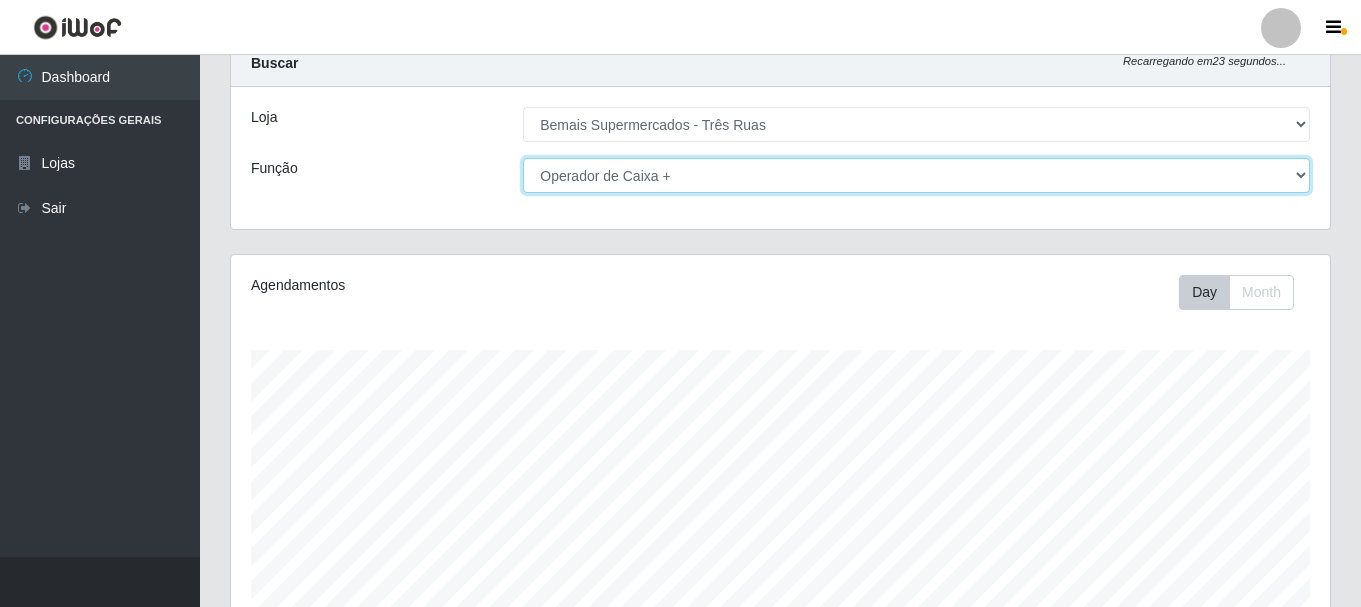 click on "[Selecione...] ASG ASG + ASG ++ Auxiliar de Depósito  Auxiliar de Depósito + Auxiliar de Depósito ++ Auxiliar de Estacionamento Auxiliar de Estacionamento + Auxiliar de Estacionamento ++ Auxiliar de Sushiman Auxiliar de Sushiman+ Auxiliar de Sushiman++ Balconista de Açougue  Balconista de Açougue + Balconista de Açougue ++ Balconista de Frios Balconista de Frios + Balconista de Frios ++ Balconista de Padaria  Balconista de Padaria + Balconista de Padaria ++ Embalador Embalador + Embalador ++ Operador de Caixa Operador de Caixa + Operador de Caixa ++ Repositor  Repositor + Repositor ++ Repositor de Hortifruti Repositor de Hortifruti + Repositor de Hortifruti ++" at bounding box center (916, 175) 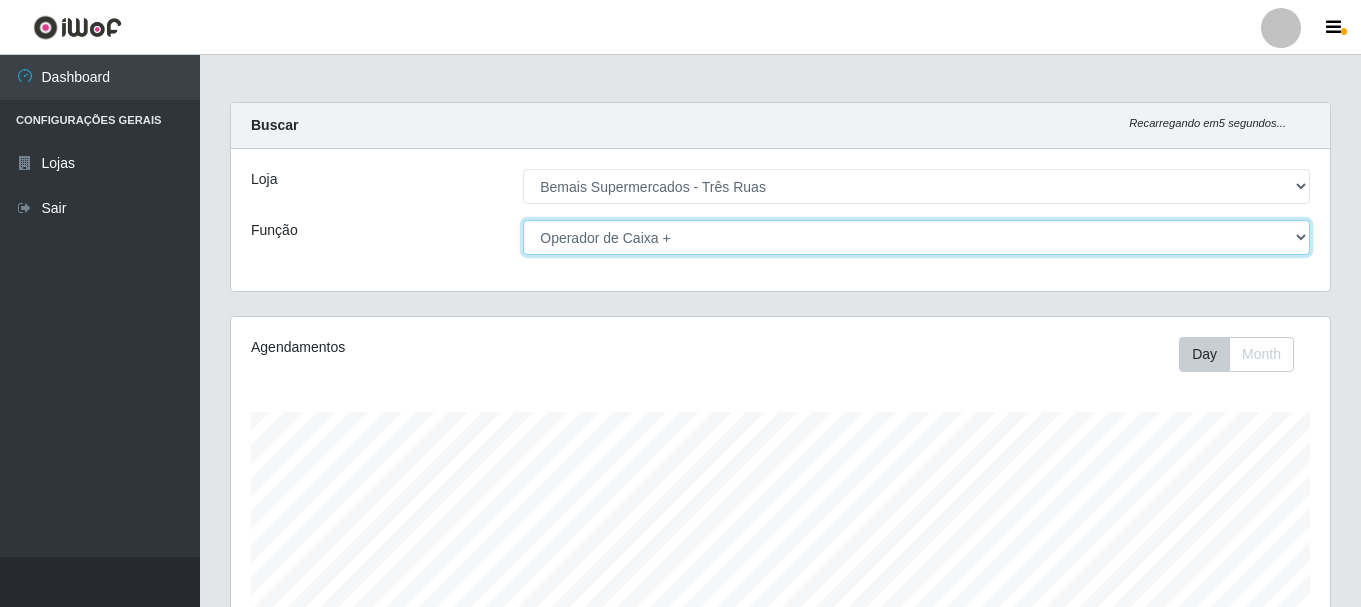 scroll, scrollTop: 0, scrollLeft: 0, axis: both 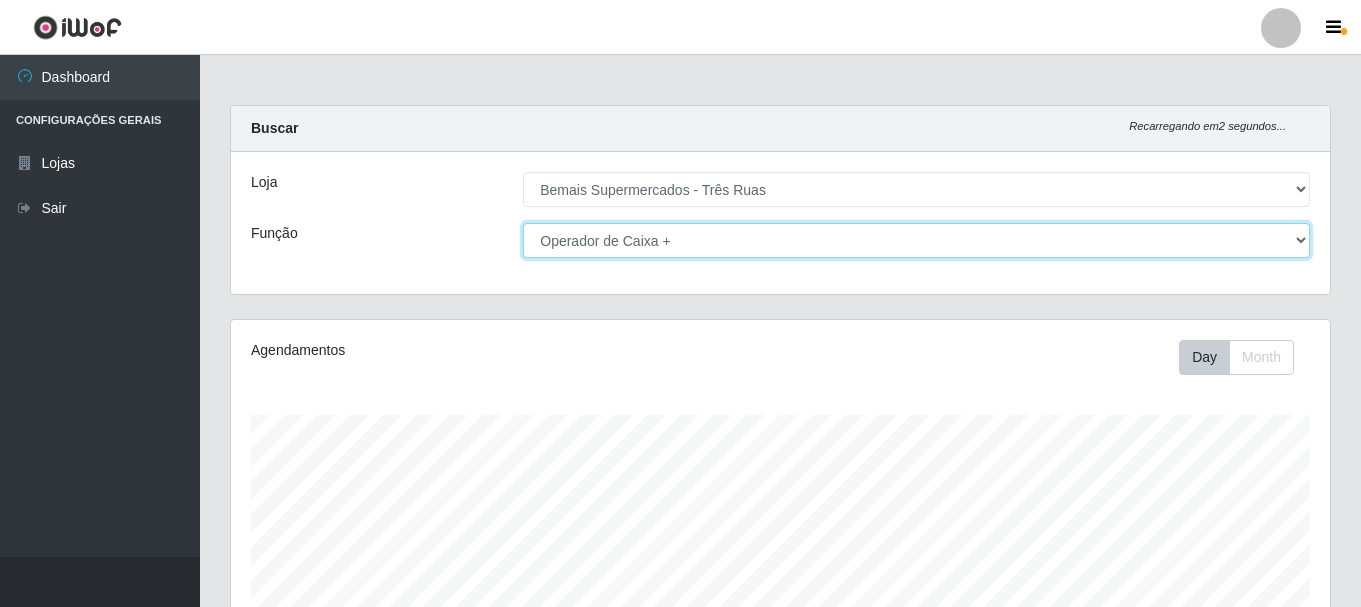 click on "[Selecione...] ASG ASG + ASG ++ Auxiliar de Depósito  Auxiliar de Depósito + Auxiliar de Depósito ++ Auxiliar de Estacionamento Auxiliar de Estacionamento + Auxiliar de Estacionamento ++ Auxiliar de Sushiman Auxiliar de Sushiman+ Auxiliar de Sushiman++ Balconista de Açougue  Balconista de Açougue + Balconista de Açougue ++ Balconista de Frios Balconista de Frios + Balconista de Frios ++ Balconista de Padaria  Balconista de Padaria + Balconista de Padaria ++ Embalador Embalador + Embalador ++ Operador de Caixa Operador de Caixa + Operador de Caixa ++ Repositor  Repositor + Repositor ++ Repositor de Hortifruti Repositor de Hortifruti + Repositor de Hortifruti ++" at bounding box center [916, 240] 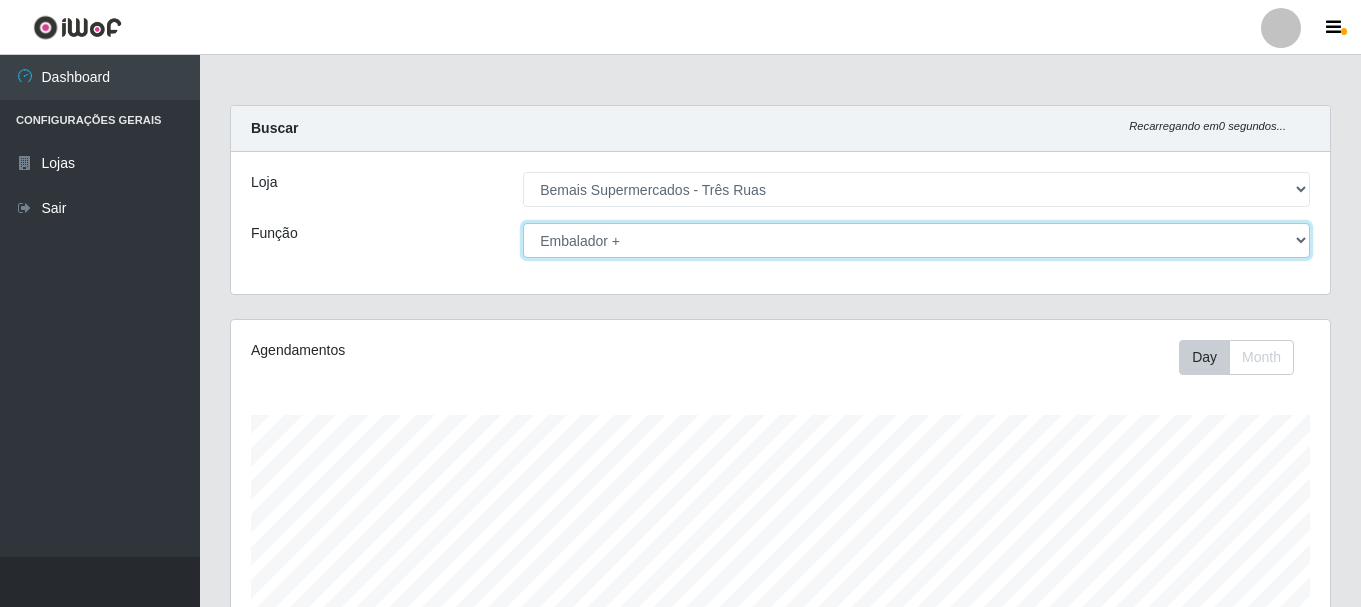 click on "[Selecione...] ASG ASG + ASG ++ Auxiliar de Depósito  Auxiliar de Depósito + Auxiliar de Depósito ++ Auxiliar de Estacionamento Auxiliar de Estacionamento + Auxiliar de Estacionamento ++ Auxiliar de Sushiman Auxiliar de Sushiman+ Auxiliar de Sushiman++ Balconista de Açougue  Balconista de Açougue + Balconista de Açougue ++ Balconista de Frios Balconista de Frios + Balconista de Frios ++ Balconista de Padaria  Balconista de Padaria + Balconista de Padaria ++ Embalador Embalador + Embalador ++ Operador de Caixa Operador de Caixa + Operador de Caixa ++ Repositor  Repositor + Repositor ++ Repositor de Hortifruti Repositor de Hortifruti + Repositor de Hortifruti ++" at bounding box center (916, 240) 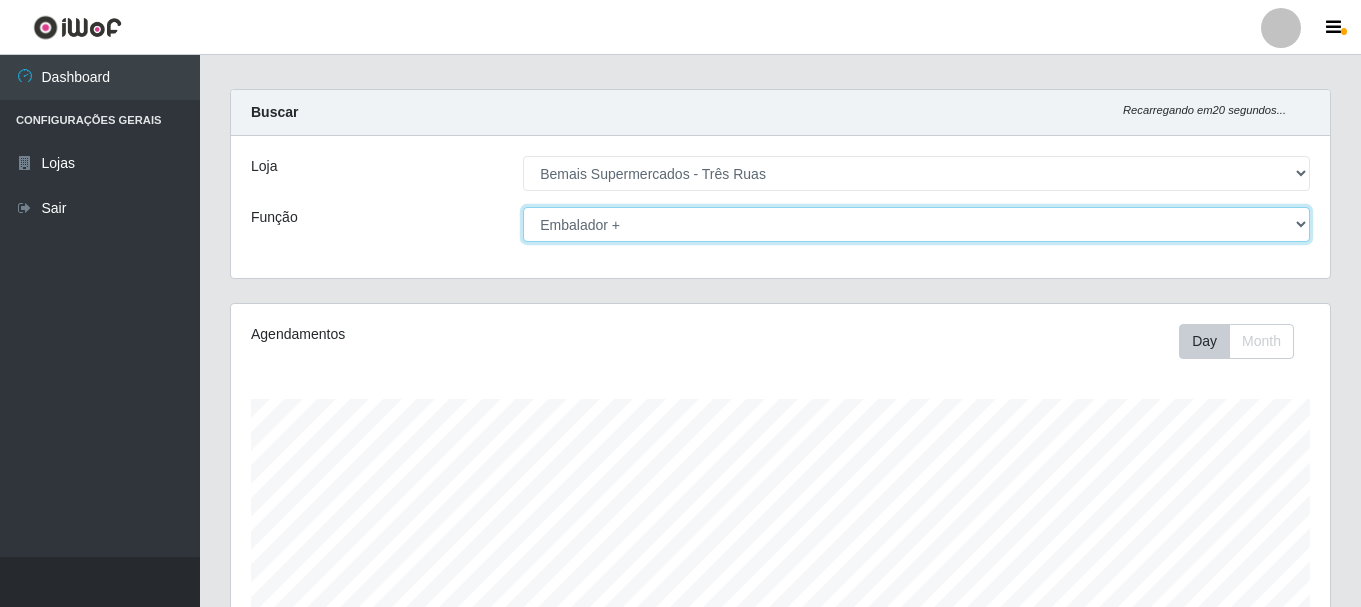scroll, scrollTop: 0, scrollLeft: 0, axis: both 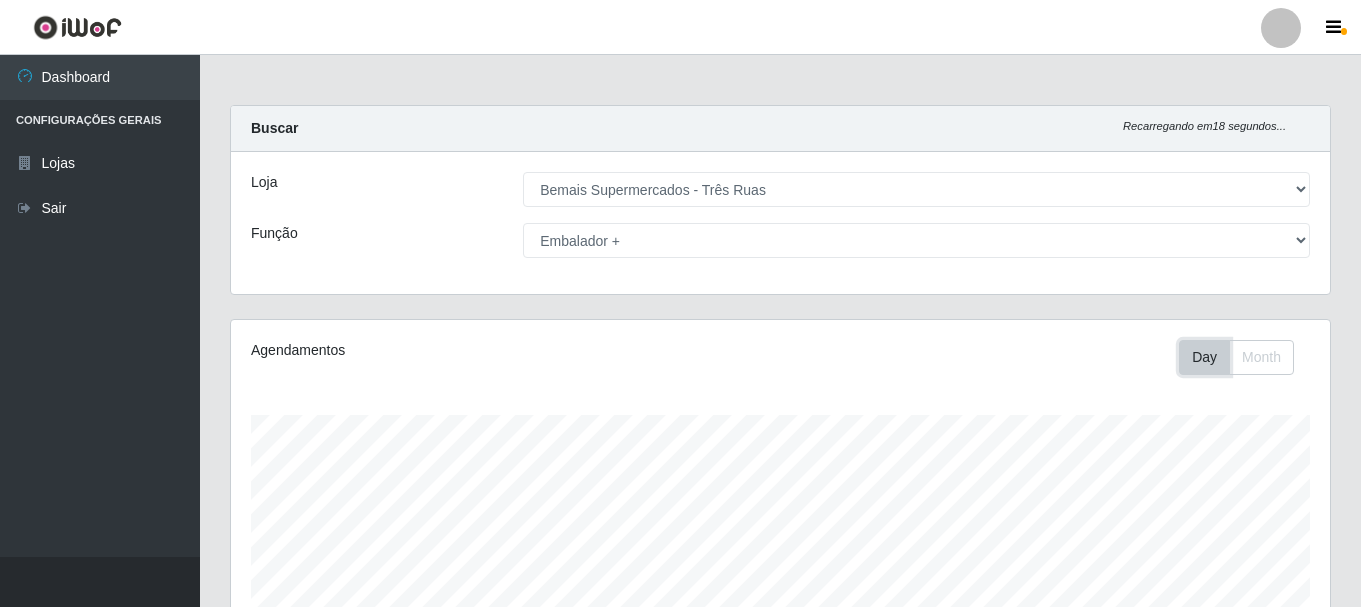 click on "Day" at bounding box center [1204, 357] 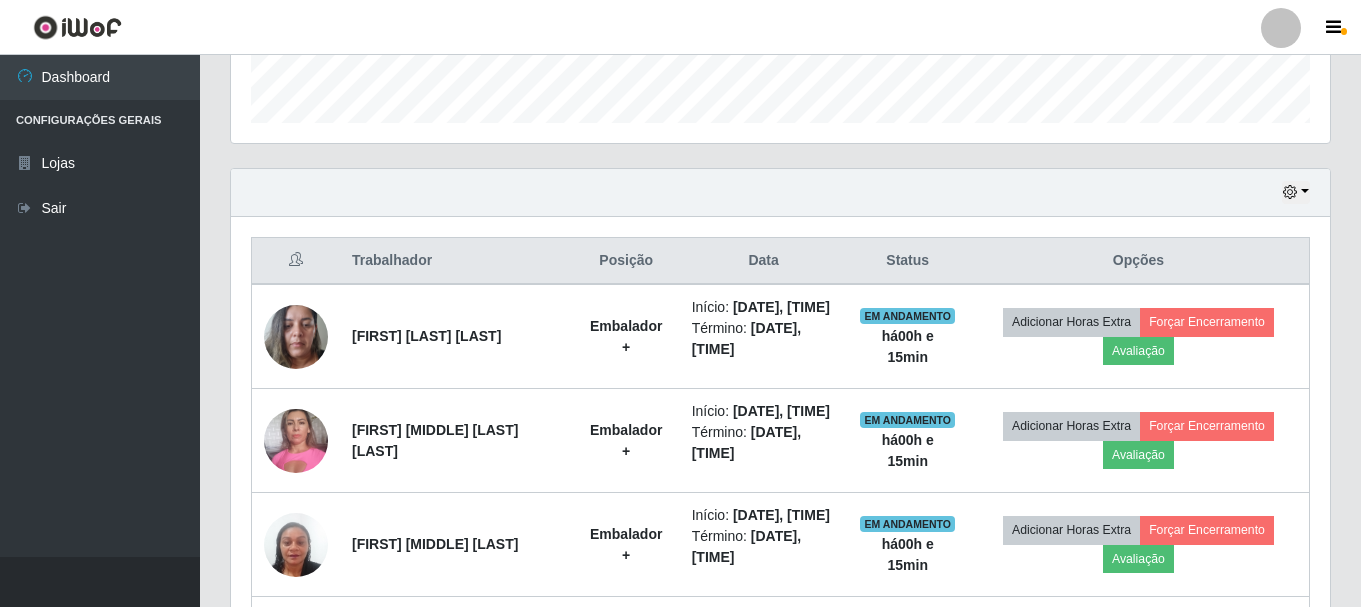 scroll, scrollTop: 600, scrollLeft: 0, axis: vertical 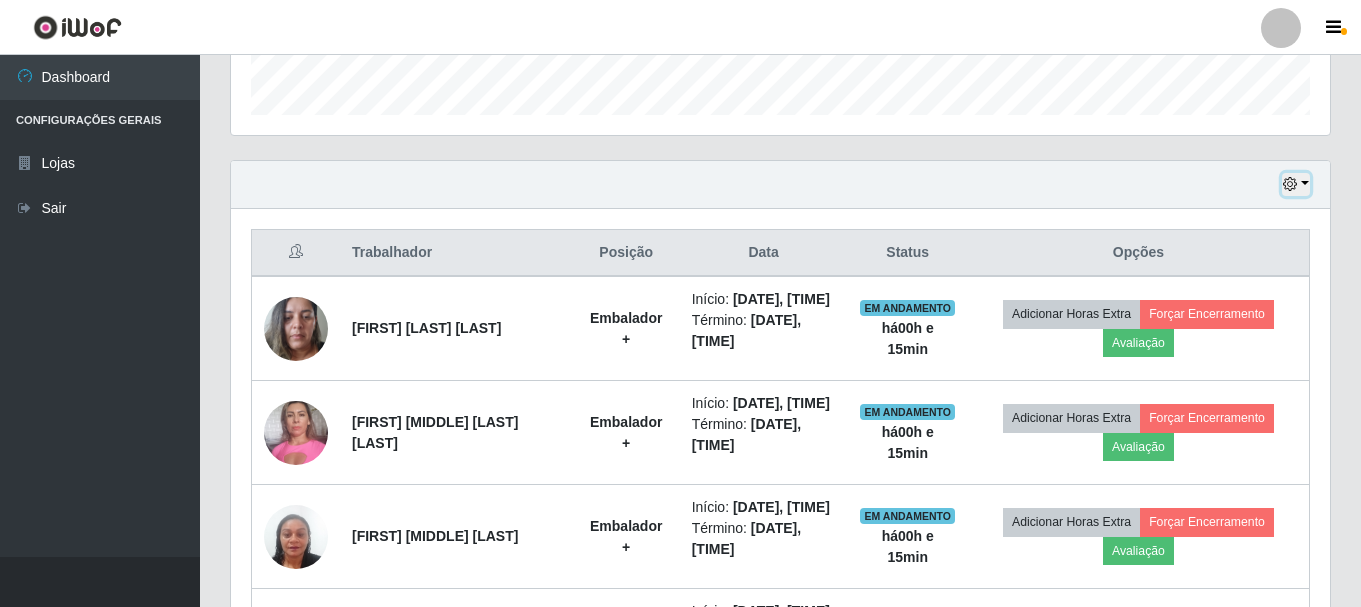 click at bounding box center [1296, 184] 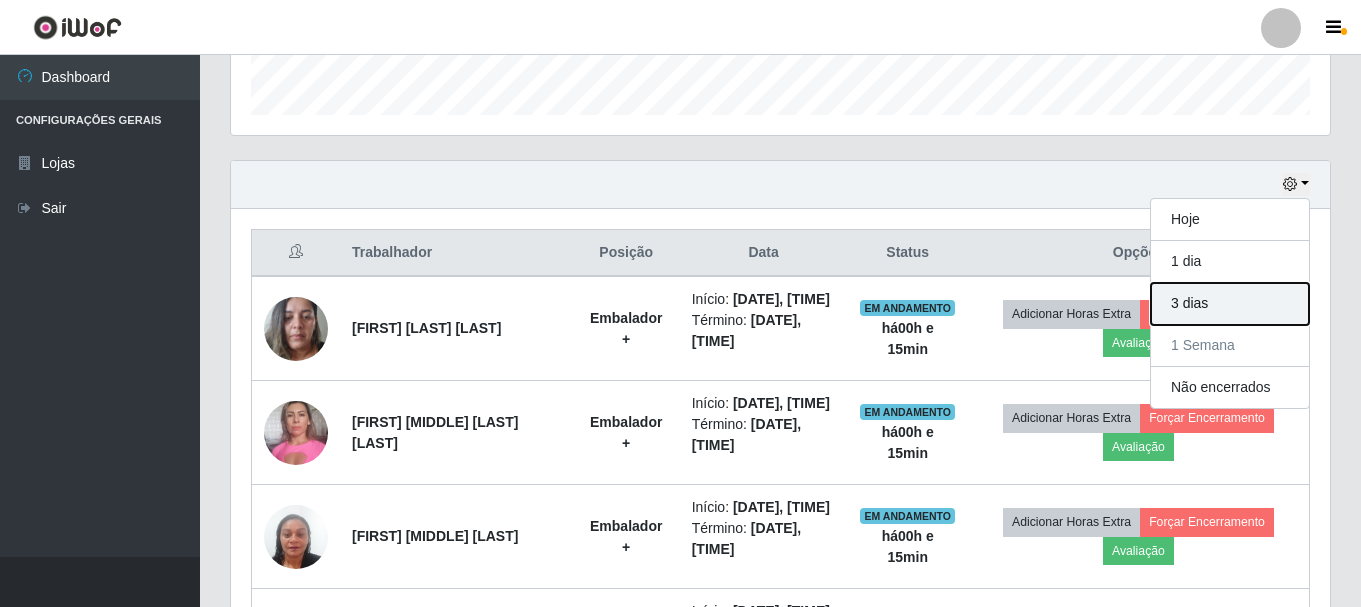 click on "3 dias" at bounding box center (1230, 304) 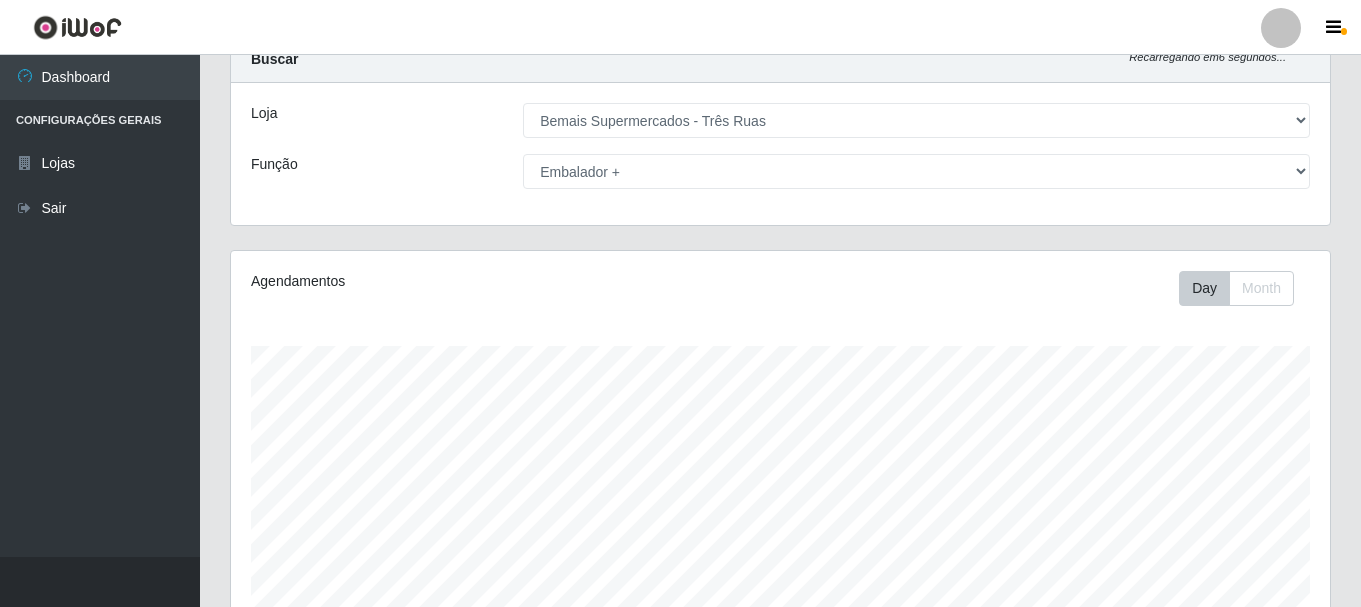 scroll, scrollTop: 0, scrollLeft: 0, axis: both 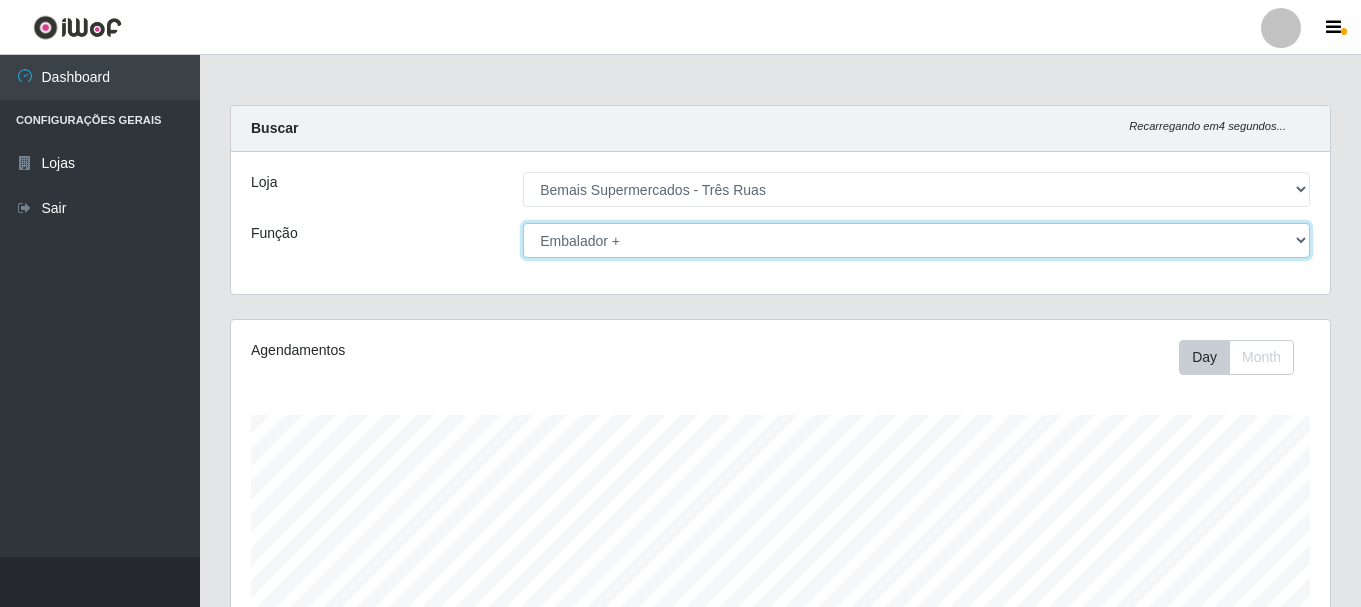 click on "[Selecione...] ASG ASG + ASG ++ Auxiliar de Depósito  Auxiliar de Depósito + Auxiliar de Depósito ++ Auxiliar de Estacionamento Auxiliar de Estacionamento + Auxiliar de Estacionamento ++ Auxiliar de Sushiman Auxiliar de Sushiman+ Auxiliar de Sushiman++ Balconista de Açougue  Balconista de Açougue + Balconista de Açougue ++ Balconista de Frios Balconista de Frios + Balconista de Frios ++ Balconista de Padaria  Balconista de Padaria + Balconista de Padaria ++ Embalador Embalador + Embalador ++ Operador de Caixa Operador de Caixa + Operador de Caixa ++ Repositor  Repositor + Repositor ++ Repositor de Hortifruti Repositor de Hortifruti + Repositor de Hortifruti ++" at bounding box center (916, 240) 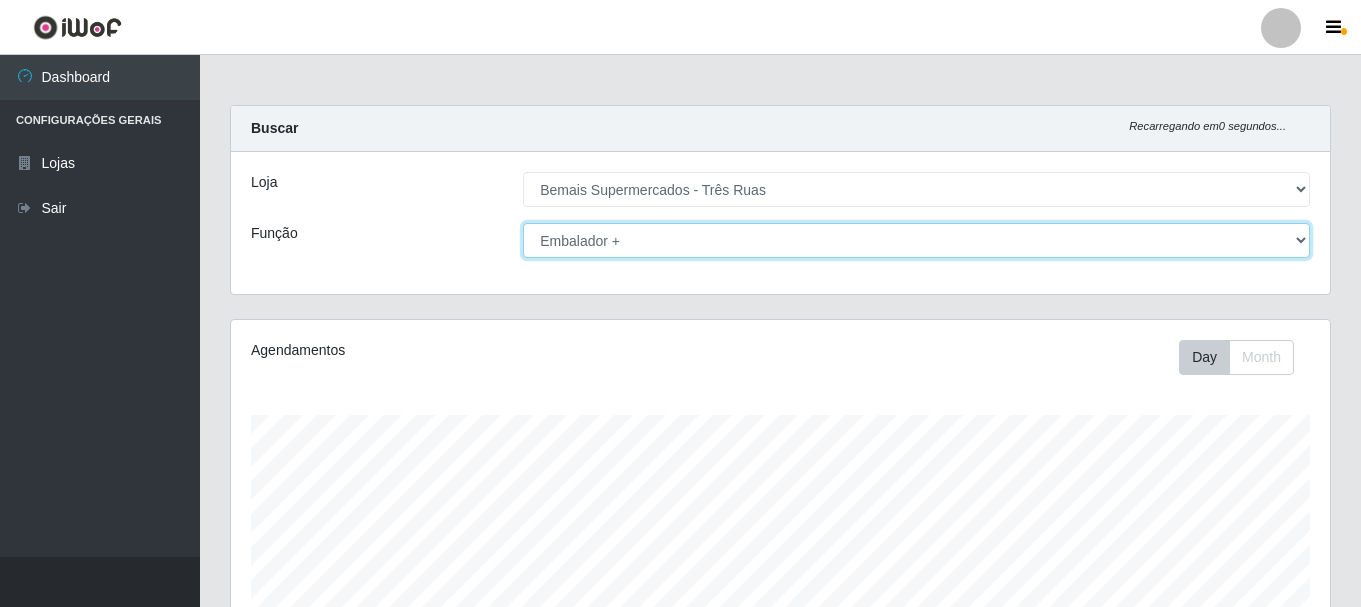 select on "72" 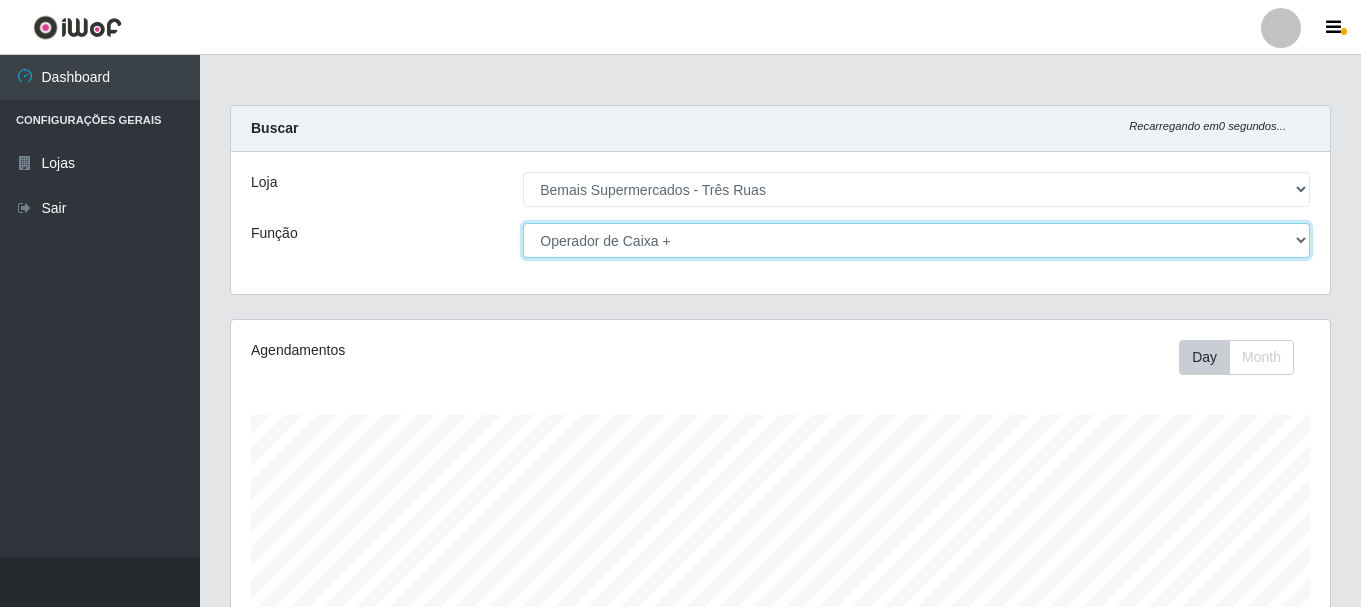 click on "[Selecione...] ASG ASG + ASG ++ Auxiliar de Depósito  Auxiliar de Depósito + Auxiliar de Depósito ++ Auxiliar de Estacionamento Auxiliar de Estacionamento + Auxiliar de Estacionamento ++ Auxiliar de Sushiman Auxiliar de Sushiman+ Auxiliar de Sushiman++ Balconista de Açougue  Balconista de Açougue + Balconista de Açougue ++ Balconista de Frios Balconista de Frios + Balconista de Frios ++ Balconista de Padaria  Balconista de Padaria + Balconista de Padaria ++ Embalador Embalador + Embalador ++ Operador de Caixa Operador de Caixa + Operador de Caixa ++ Repositor  Repositor + Repositor ++ Repositor de Hortifruti Repositor de Hortifruti + Repositor de Hortifruti ++" at bounding box center [916, 240] 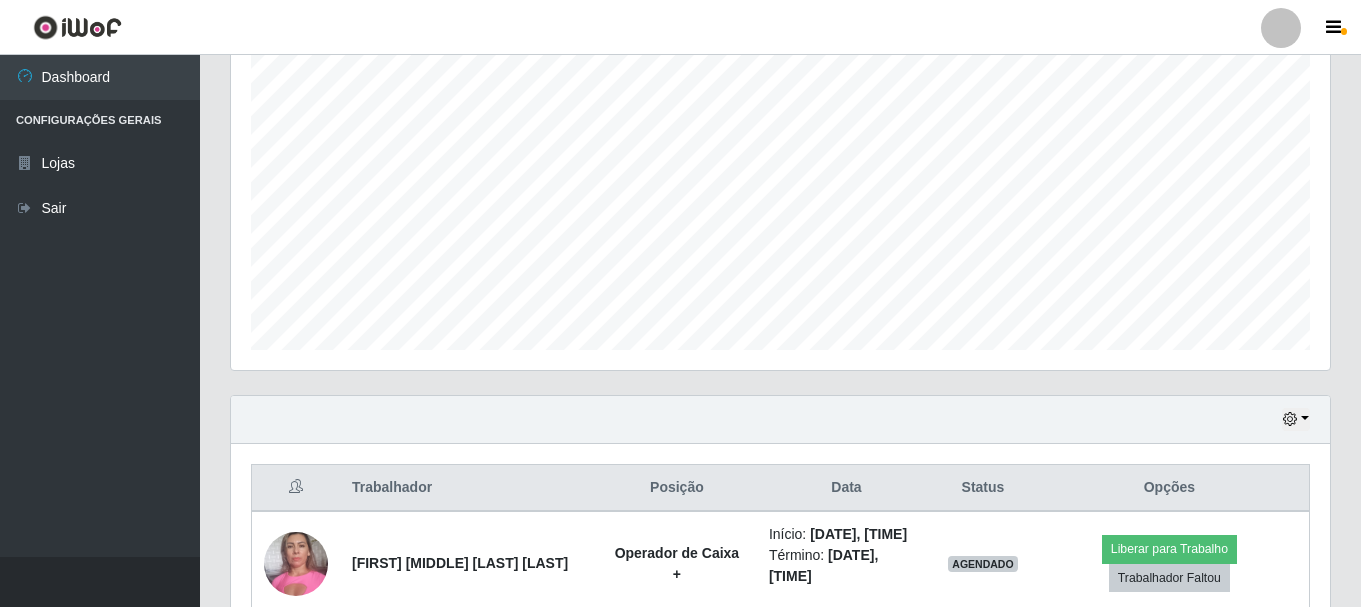 scroll, scrollTop: 313, scrollLeft: 0, axis: vertical 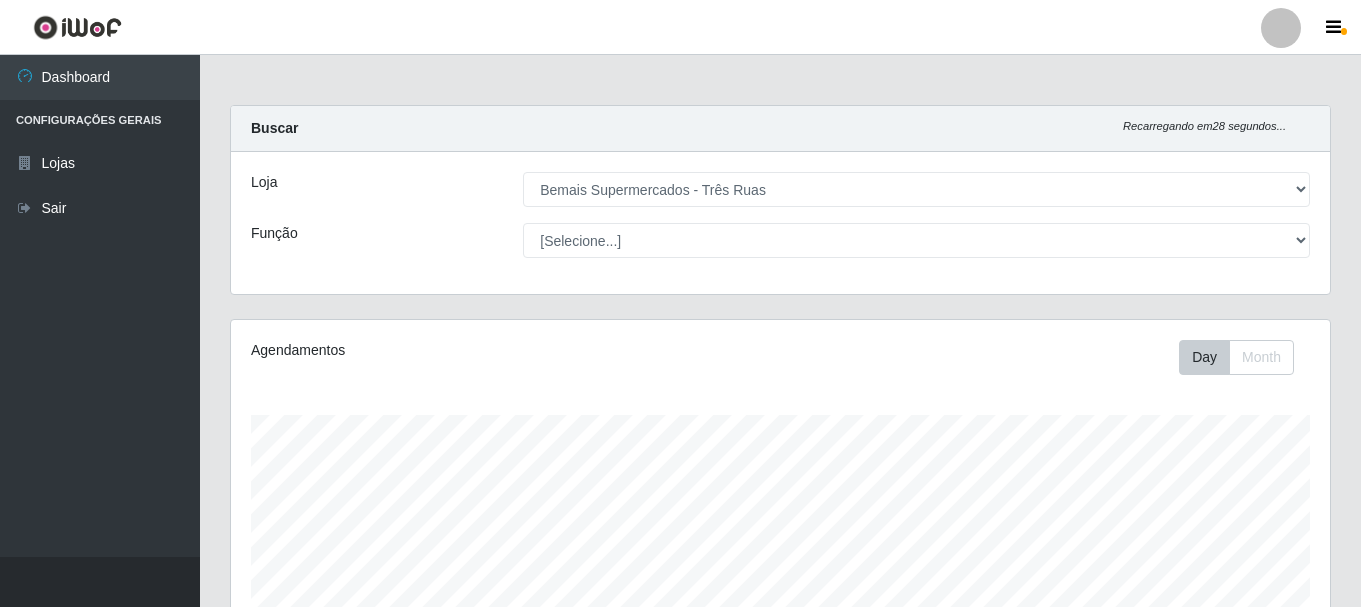 select on "249" 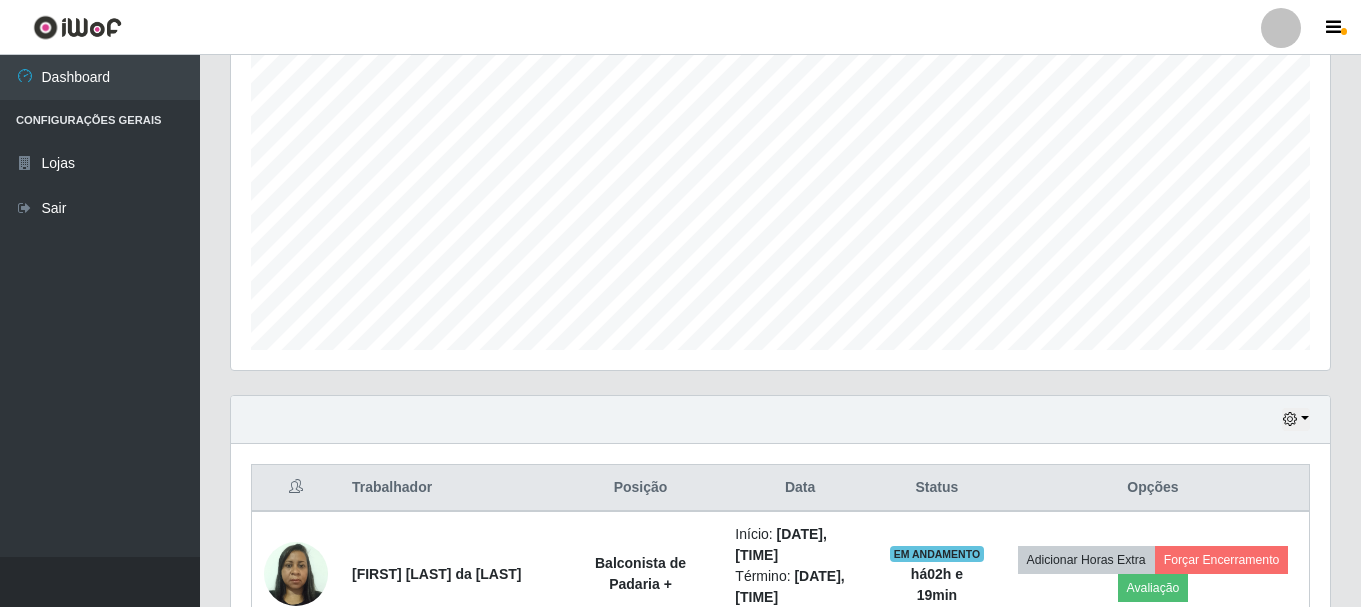 scroll, scrollTop: 999585, scrollLeft: 998901, axis: both 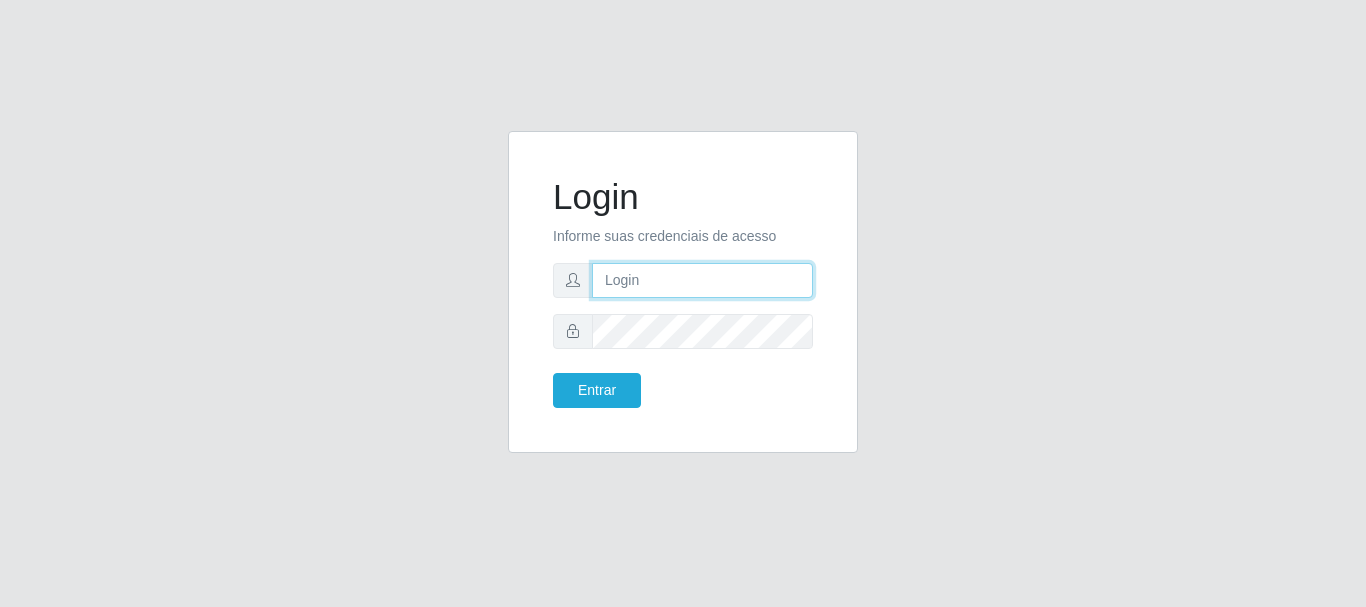 click at bounding box center [702, 280] 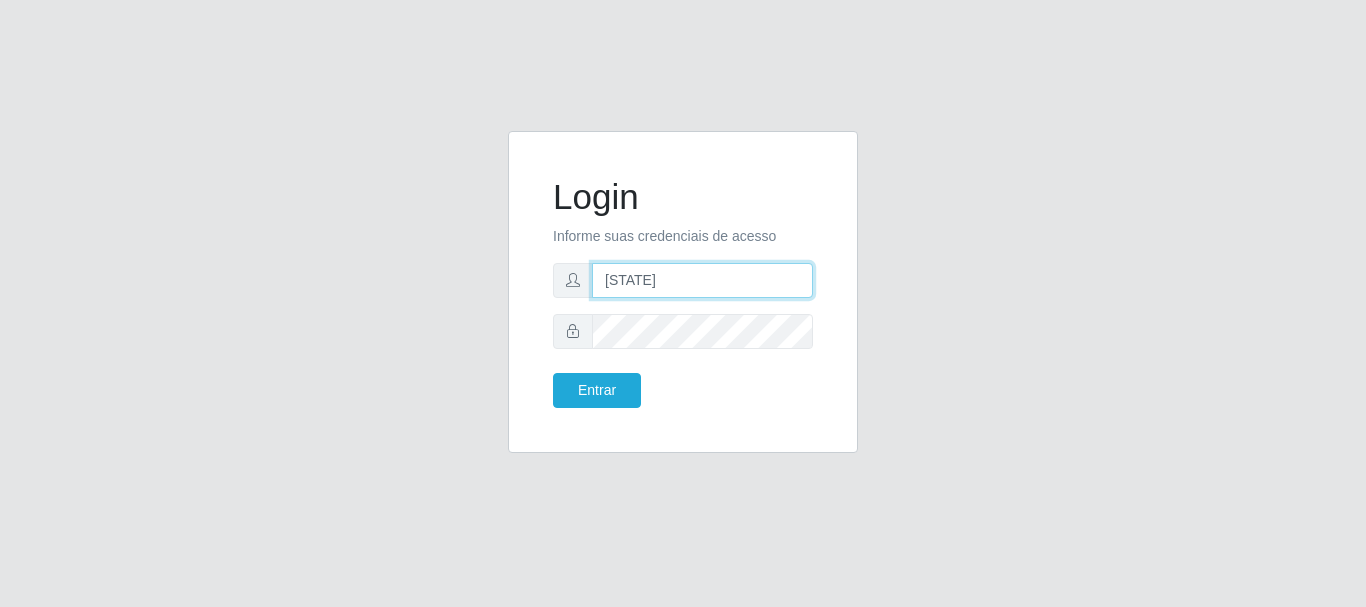 type on "F" 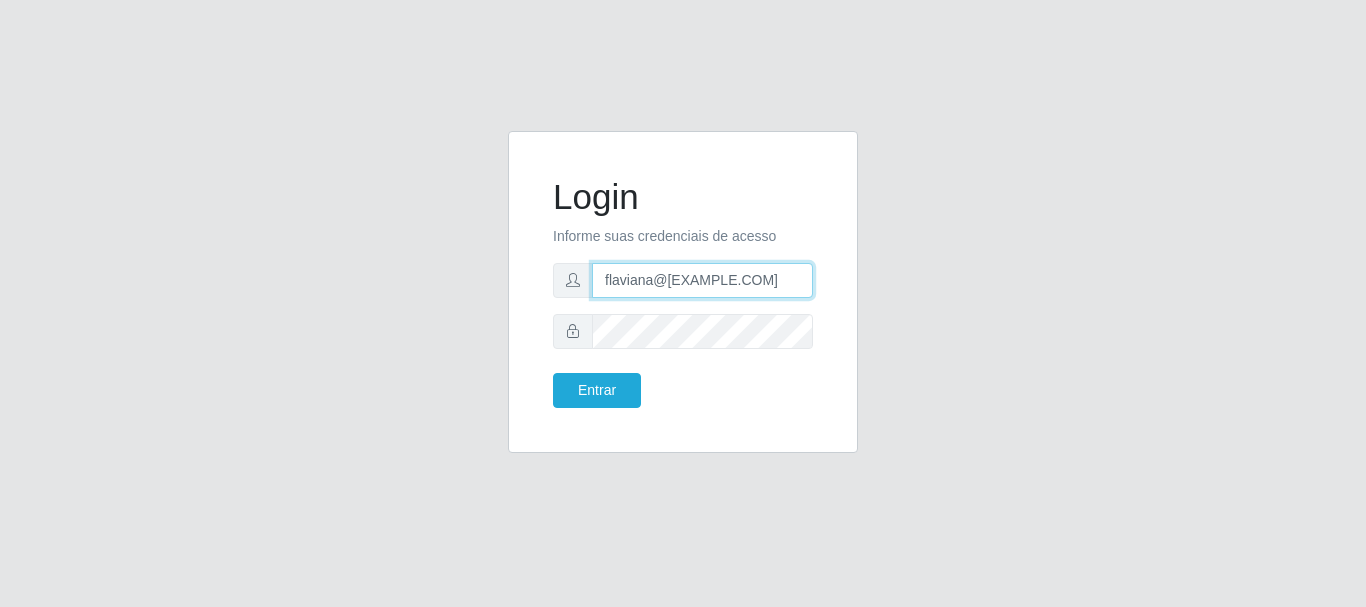 type on "flaviana@b3ruas" 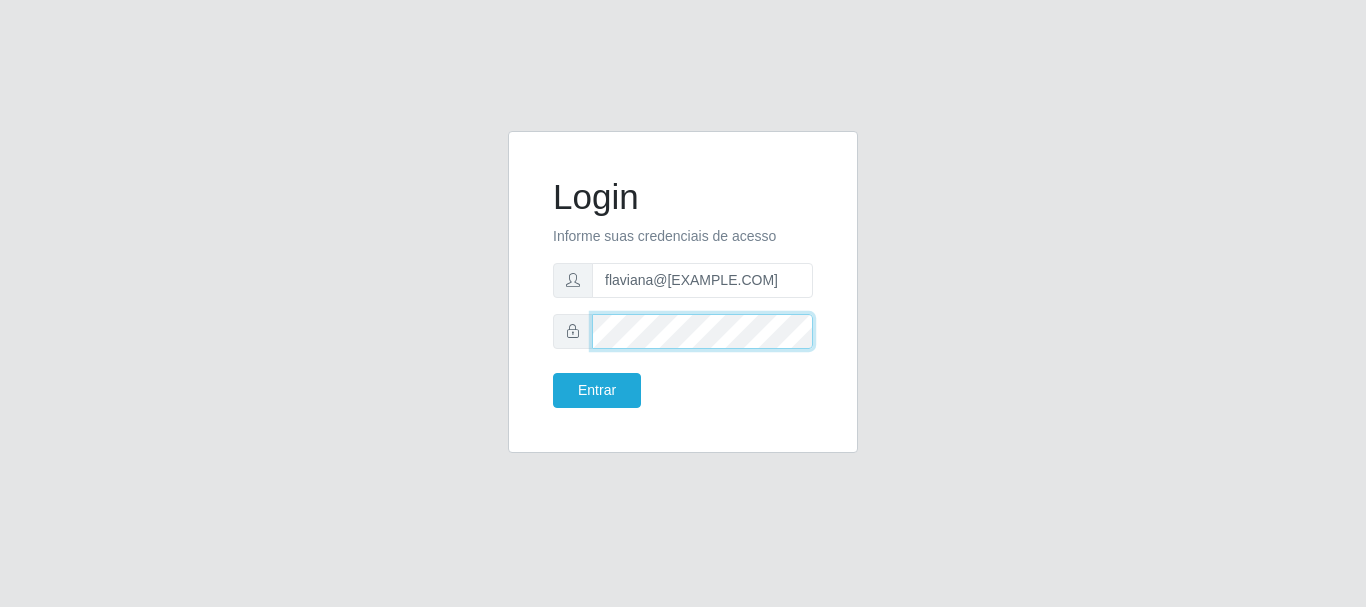 click on "Entrar" at bounding box center [597, 390] 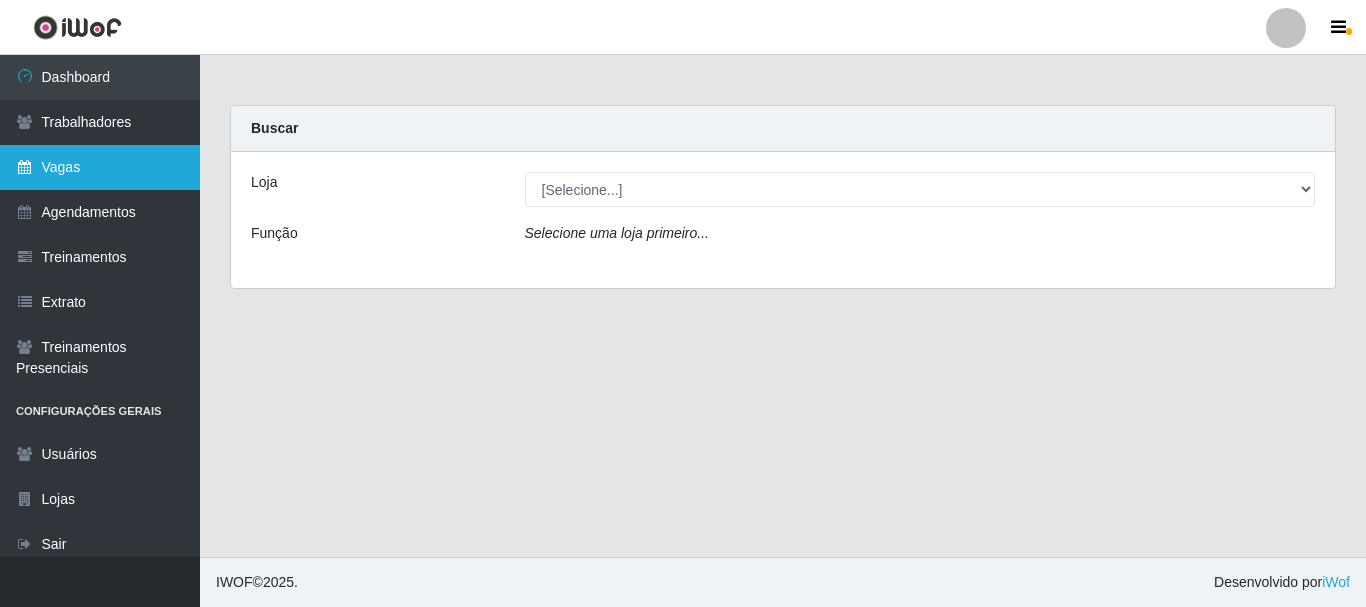 click on "Vagas" at bounding box center [100, 167] 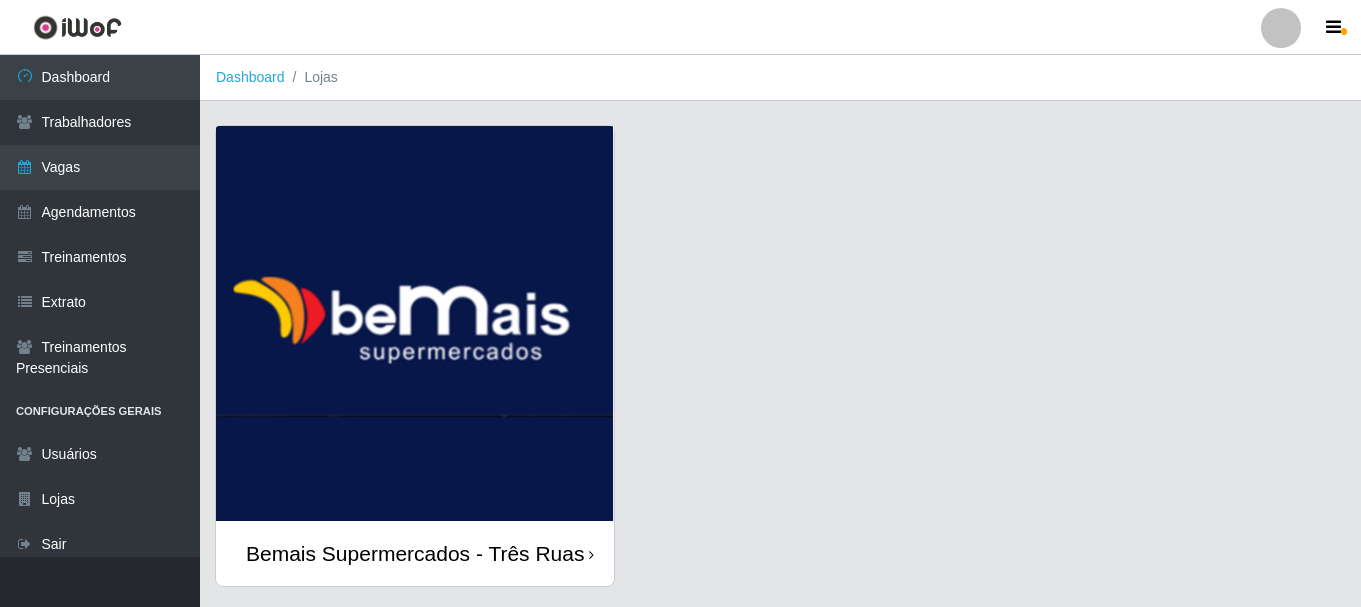 click at bounding box center (415, 323) 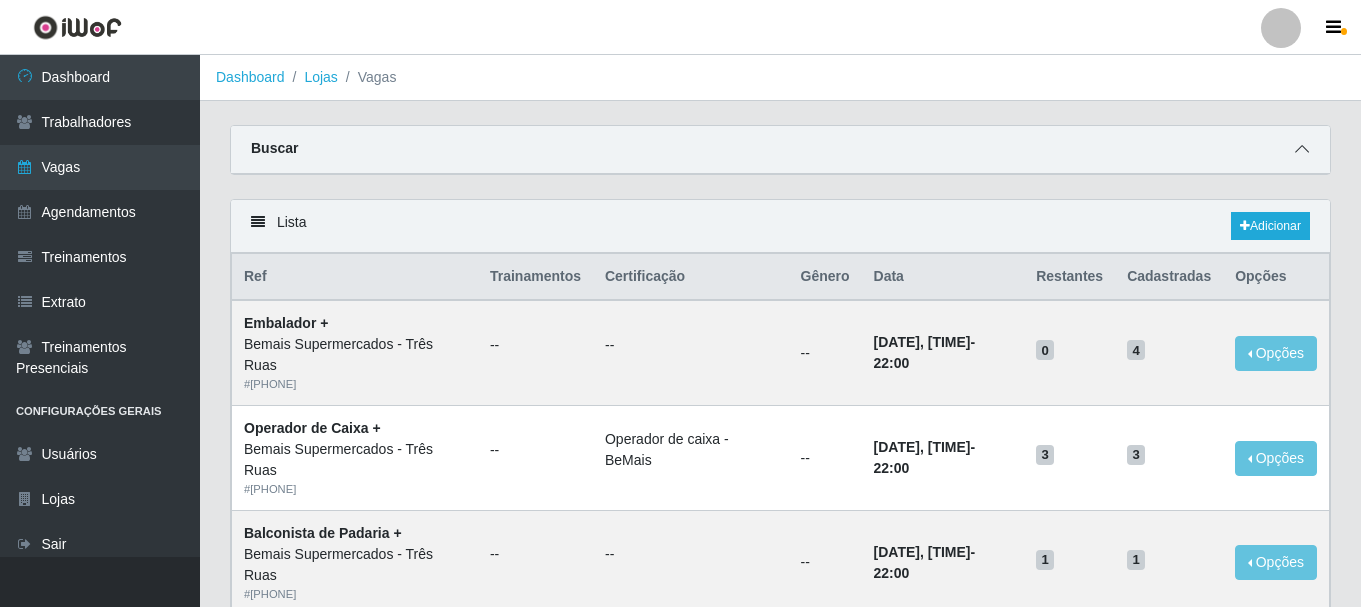click at bounding box center (1302, 149) 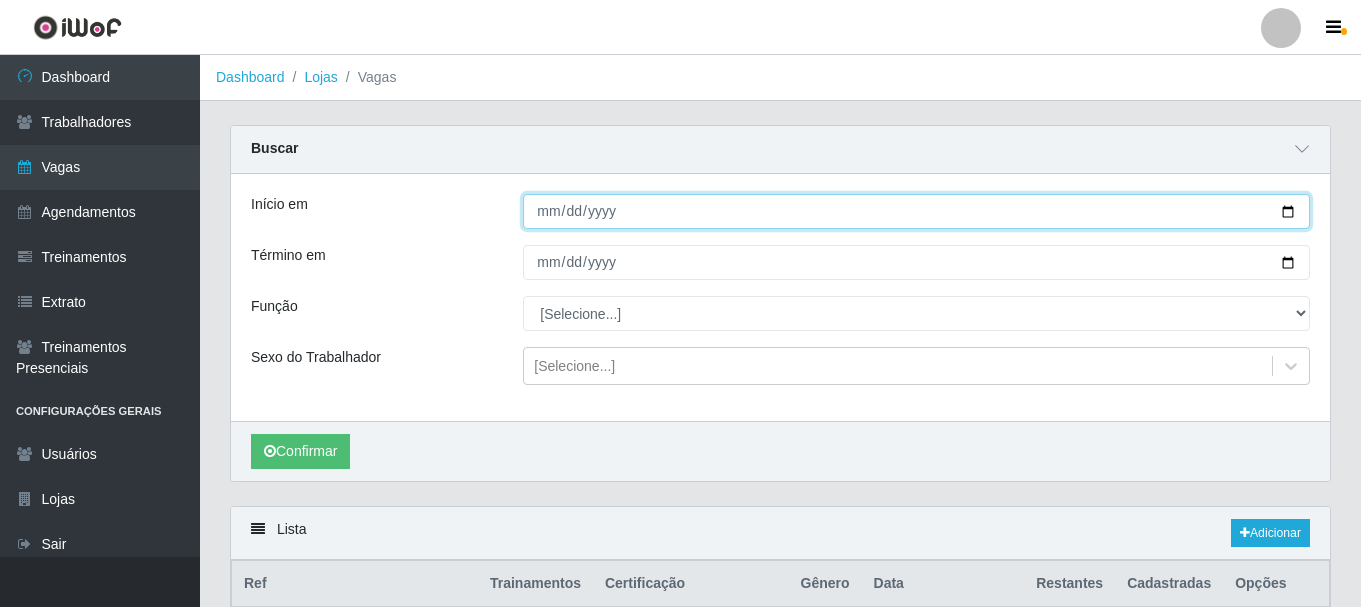 click on "Início em" at bounding box center (916, 211) 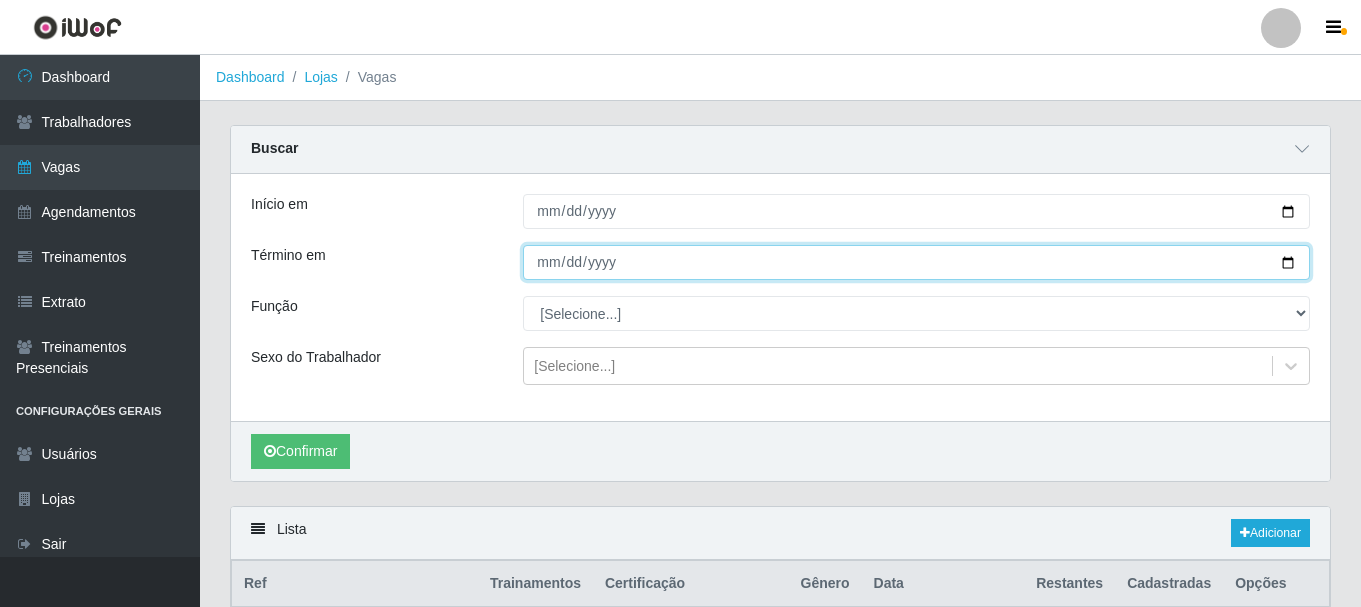 click on "Término em" at bounding box center [916, 262] 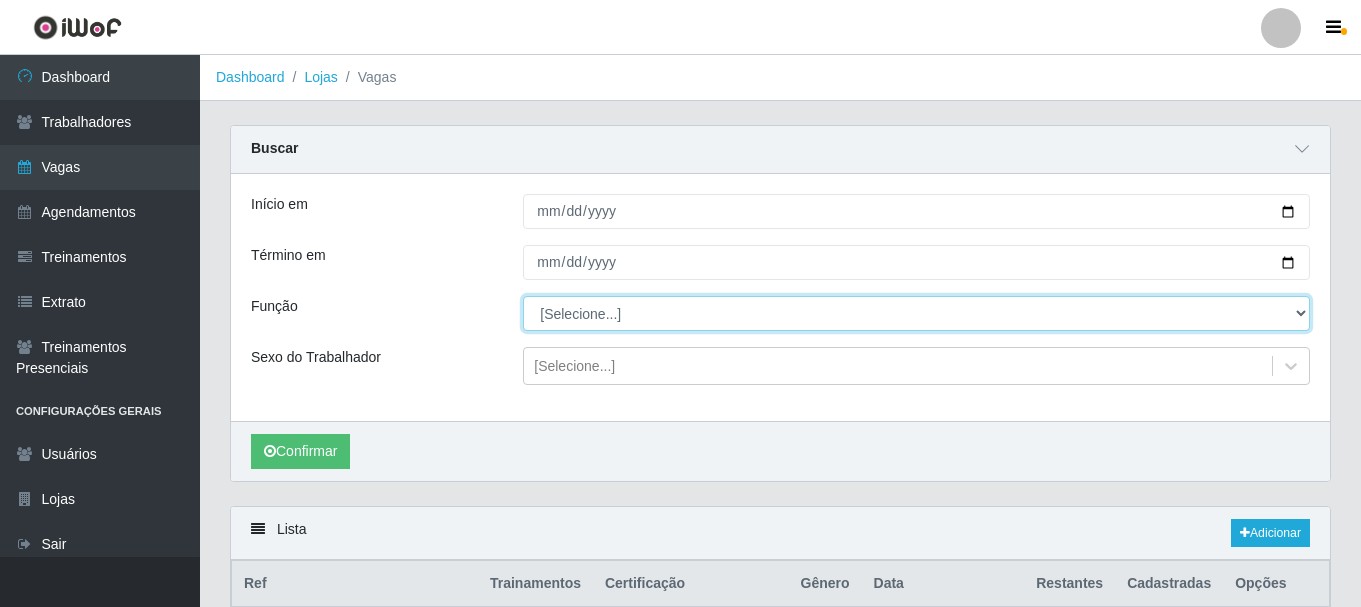 click on "[Selecione...] ASG ASG + ASG ++ Auxiliar de Depósito  Auxiliar de Depósito + Auxiliar de Depósito ++ Auxiliar de Estacionamento Auxiliar de Estacionamento + Auxiliar de Estacionamento ++ Auxiliar de Sushiman Auxiliar de Sushiman+ Auxiliar de Sushiman++ Balconista de Açougue  Balconista de Açougue + Balconista de Açougue ++ Balconista de Frios Balconista de Frios + Balconista de Frios ++ Balconista de Padaria  Balconista de Padaria + Balconista de Padaria ++ Embalador Embalador + Embalador ++ Operador de Caixa Operador de Caixa + Operador de Caixa ++ Repositor  Repositor + Repositor ++ Repositor de Hortifruti Repositor de Hortifruti + Repositor de Hortifruti ++" at bounding box center (916, 313) 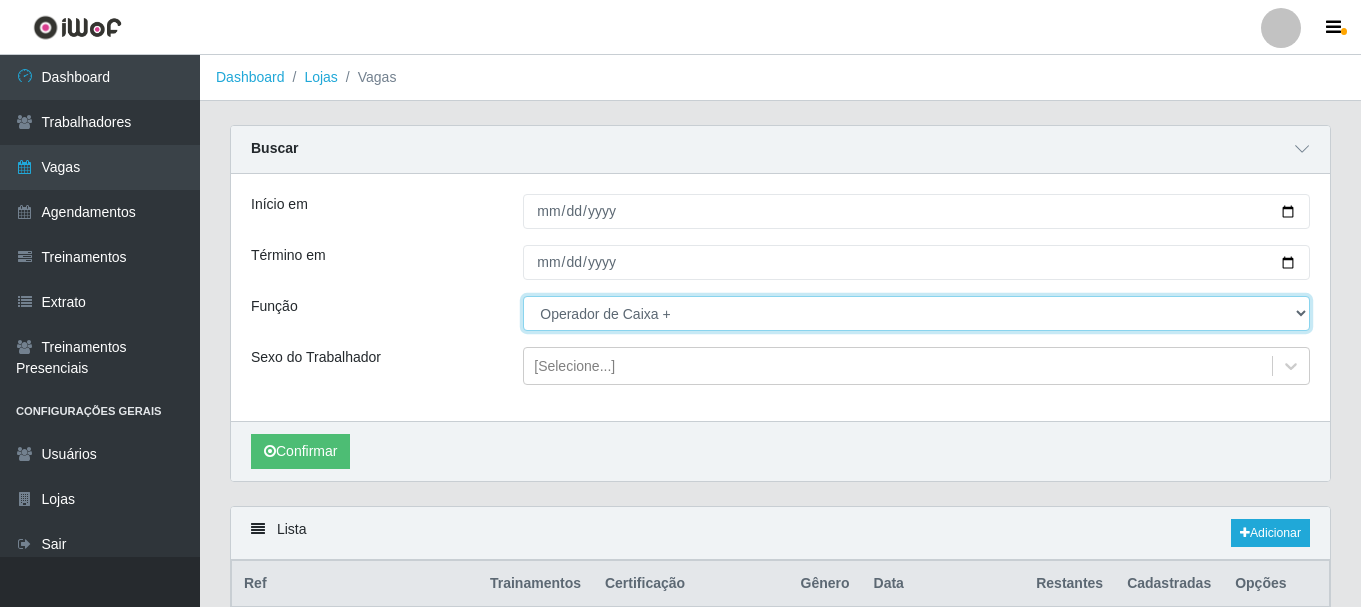 click on "[Selecione...] ASG ASG + ASG ++ Auxiliar de Depósito  Auxiliar de Depósito + Auxiliar de Depósito ++ Auxiliar de Estacionamento Auxiliar de Estacionamento + Auxiliar de Estacionamento ++ Auxiliar de Sushiman Auxiliar de Sushiman+ Auxiliar de Sushiman++ Balconista de Açougue  Balconista de Açougue + Balconista de Açougue ++ Balconista de Frios Balconista de Frios + Balconista de Frios ++ Balconista de Padaria  Balconista de Padaria + Balconista de Padaria ++ Embalador Embalador + Embalador ++ Operador de Caixa Operador de Caixa + Operador de Caixa ++ Repositor  Repositor + Repositor ++ Repositor de Hortifruti Repositor de Hortifruti + Repositor de Hortifruti ++" at bounding box center [916, 313] 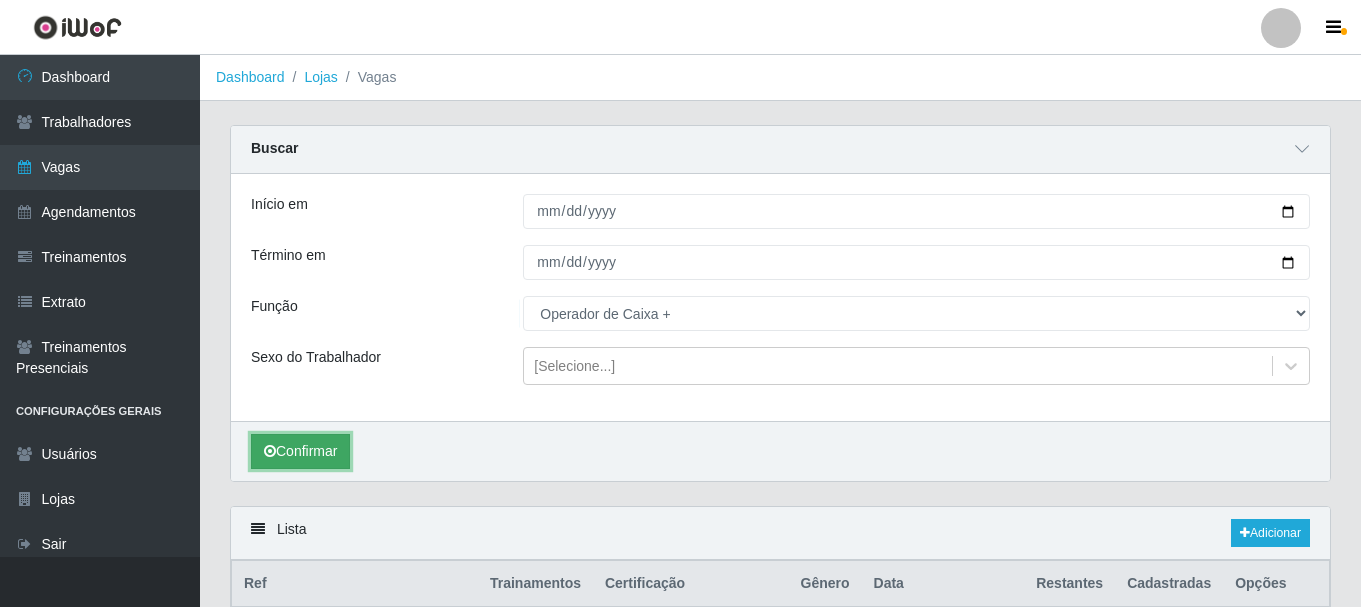 click on "Confirmar" at bounding box center (300, 451) 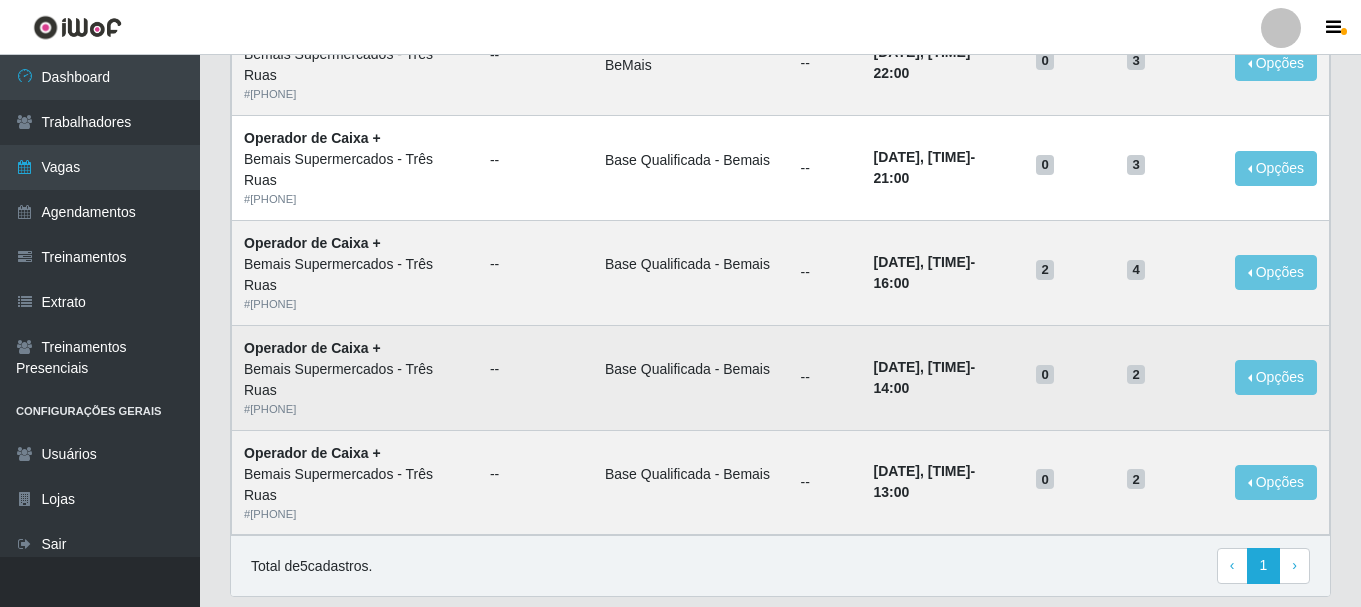 scroll, scrollTop: 462, scrollLeft: 0, axis: vertical 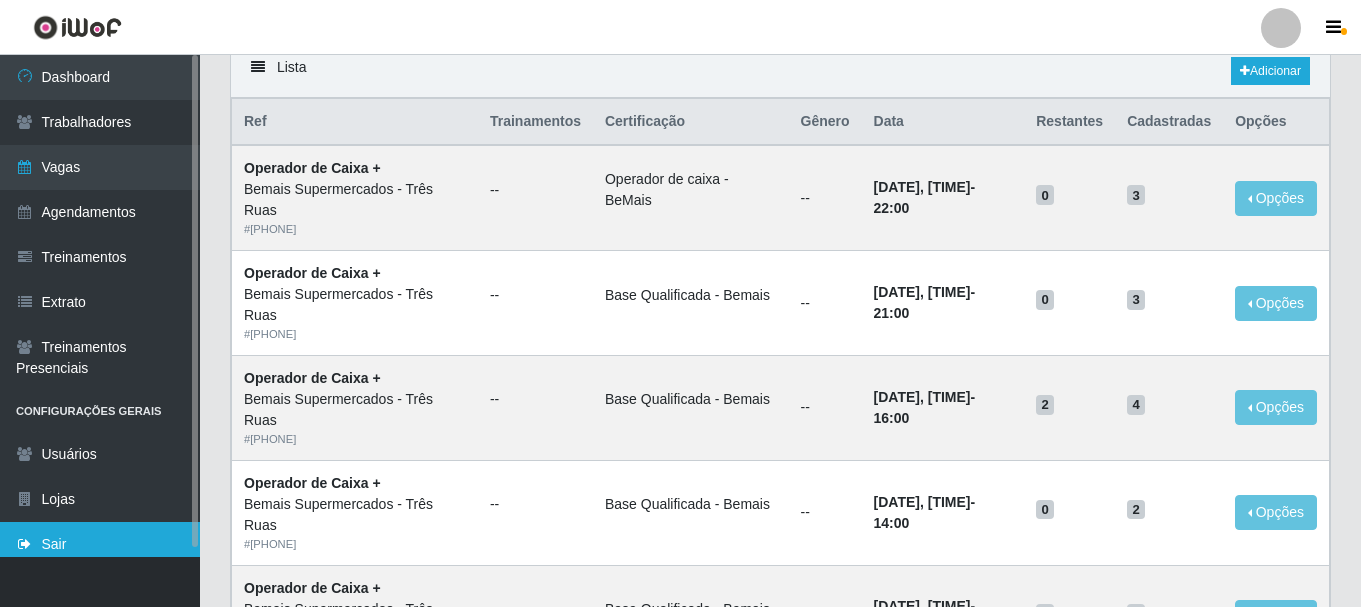 click on "Sair" at bounding box center (100, 544) 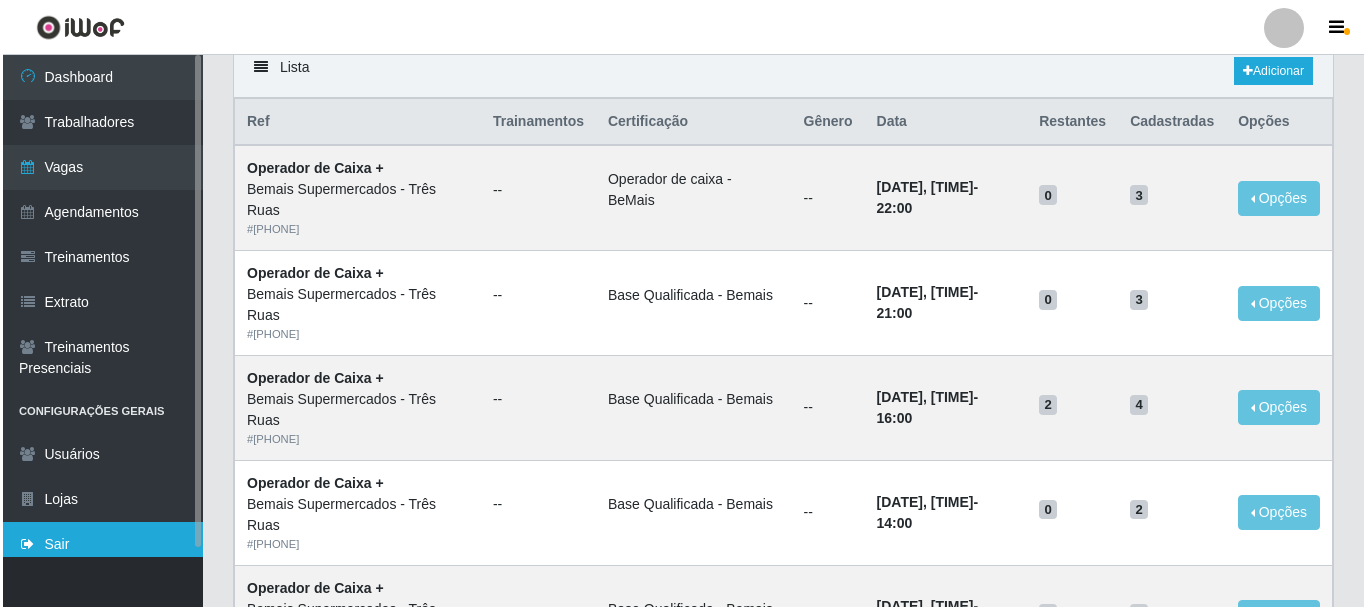 scroll, scrollTop: 0, scrollLeft: 0, axis: both 